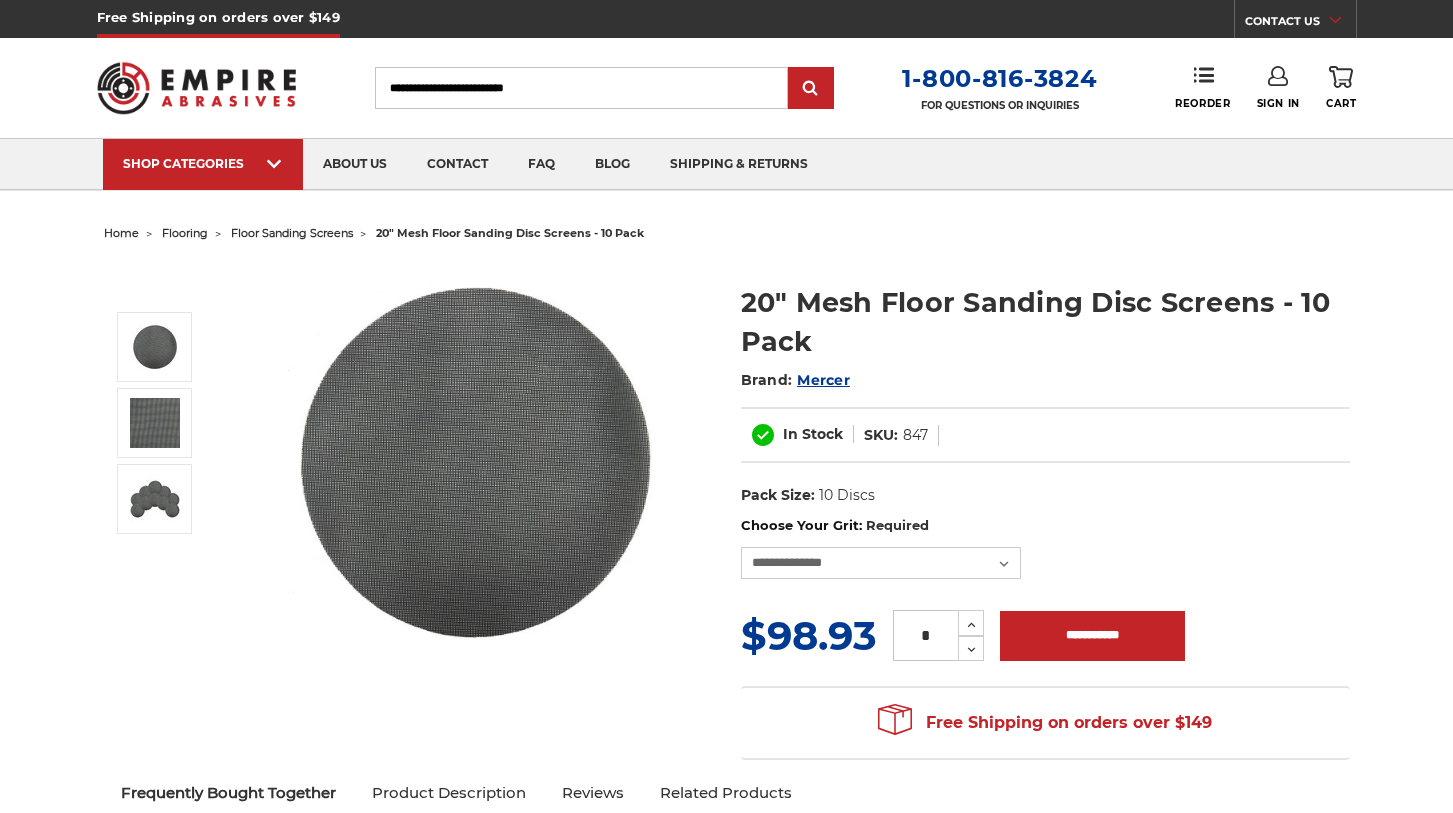 scroll, scrollTop: 0, scrollLeft: 0, axis: both 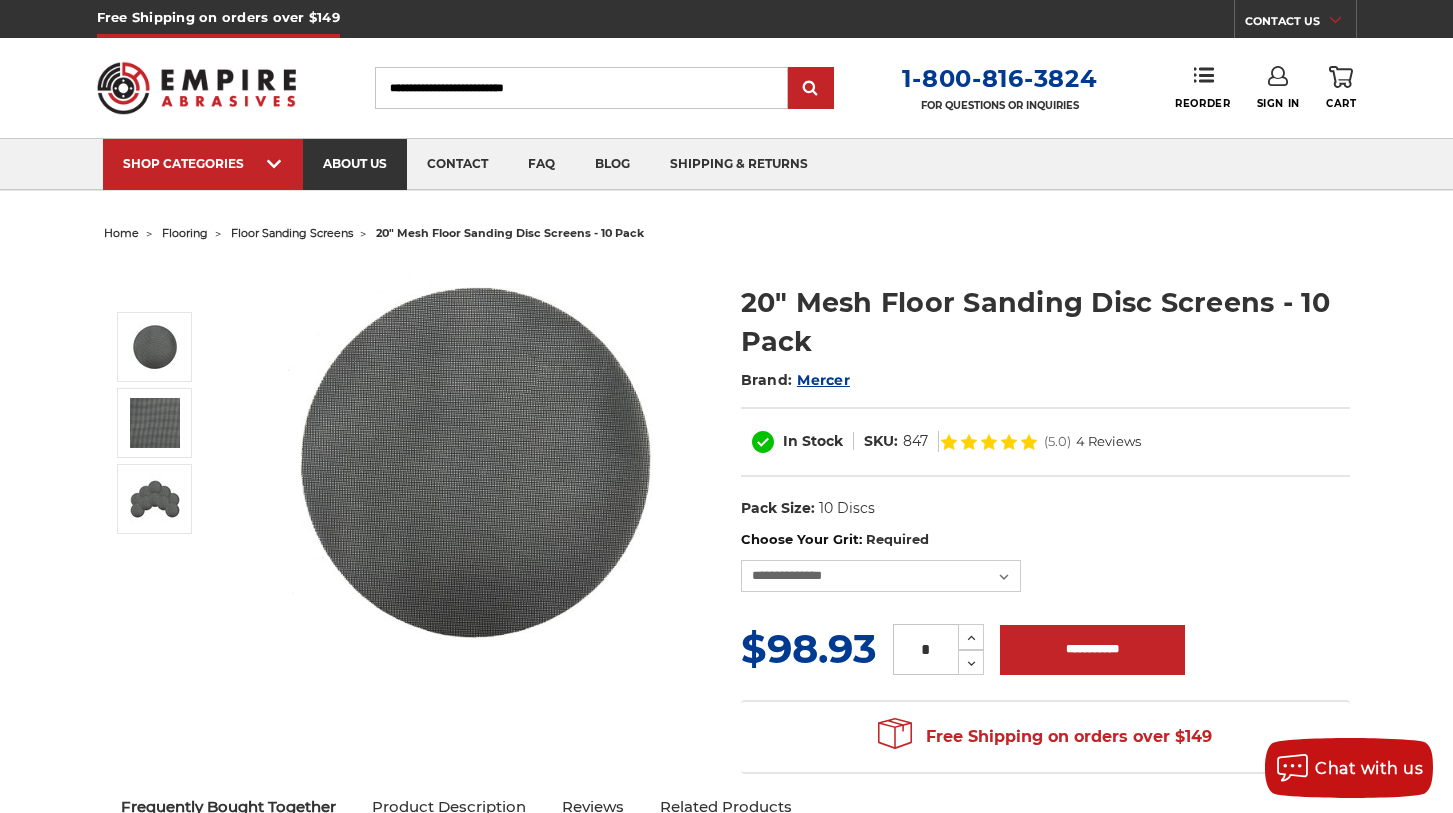 click on "about us" at bounding box center [355, 164] 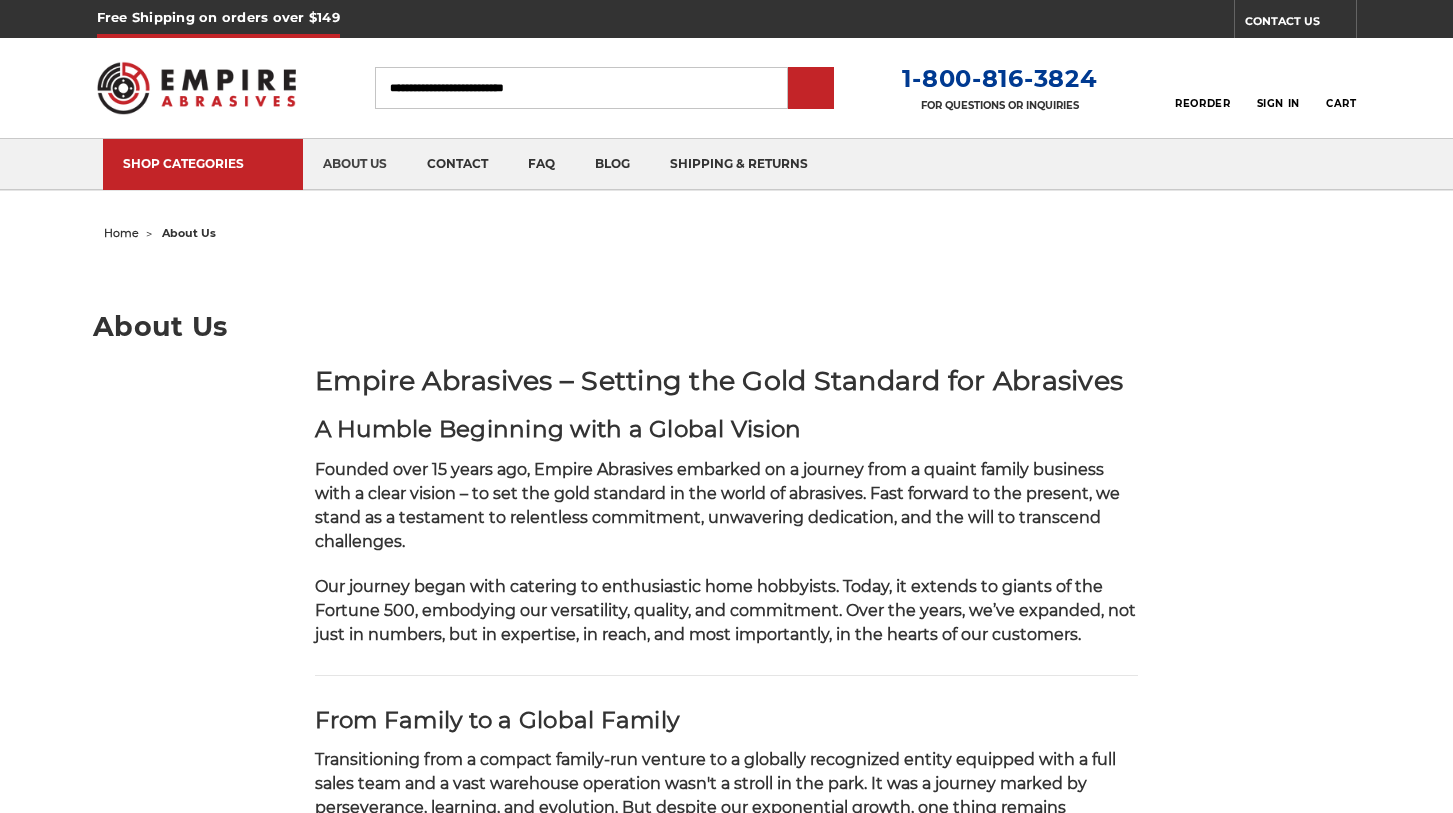 scroll, scrollTop: 0, scrollLeft: 0, axis: both 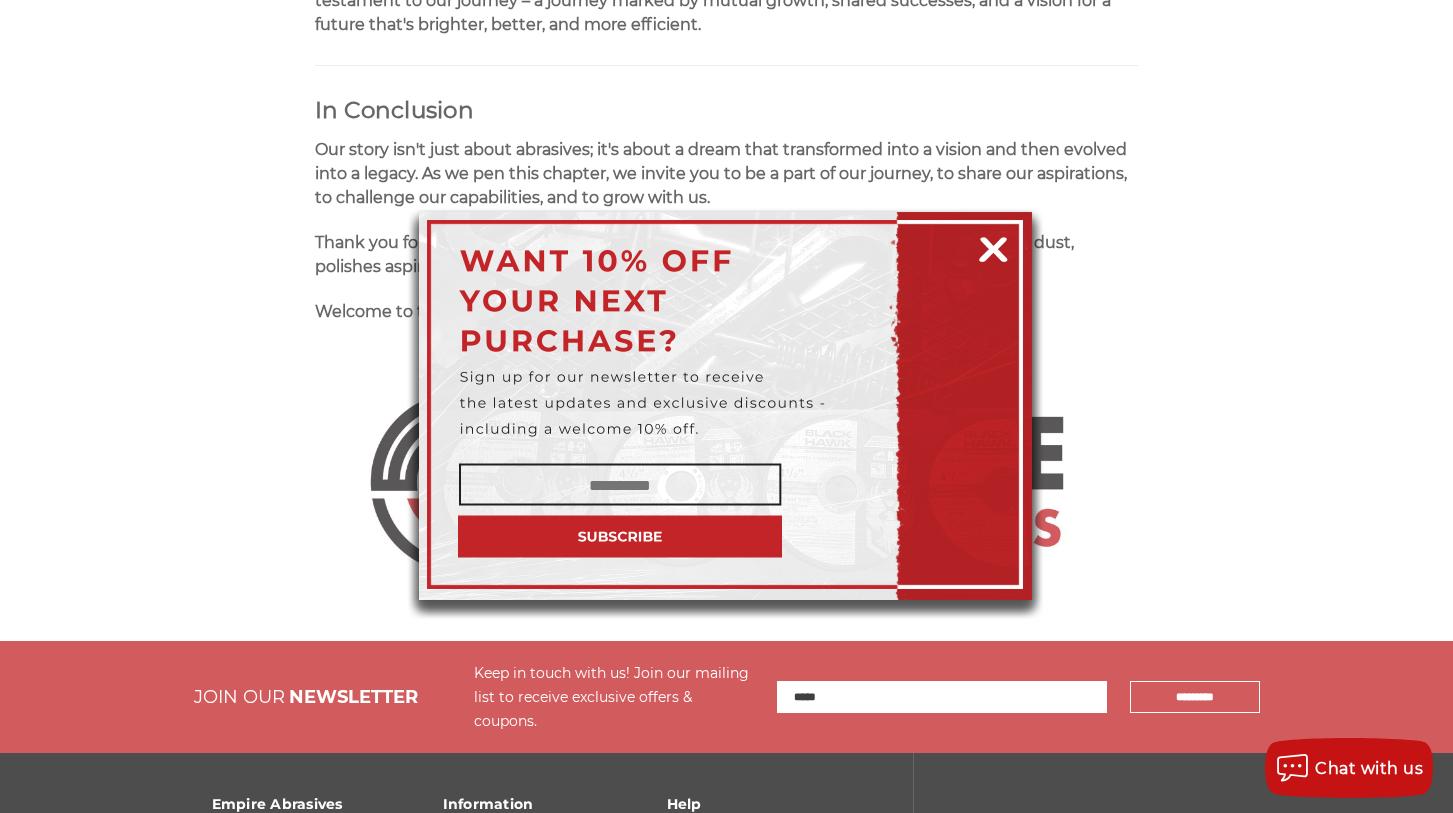 click at bounding box center (993, 246) 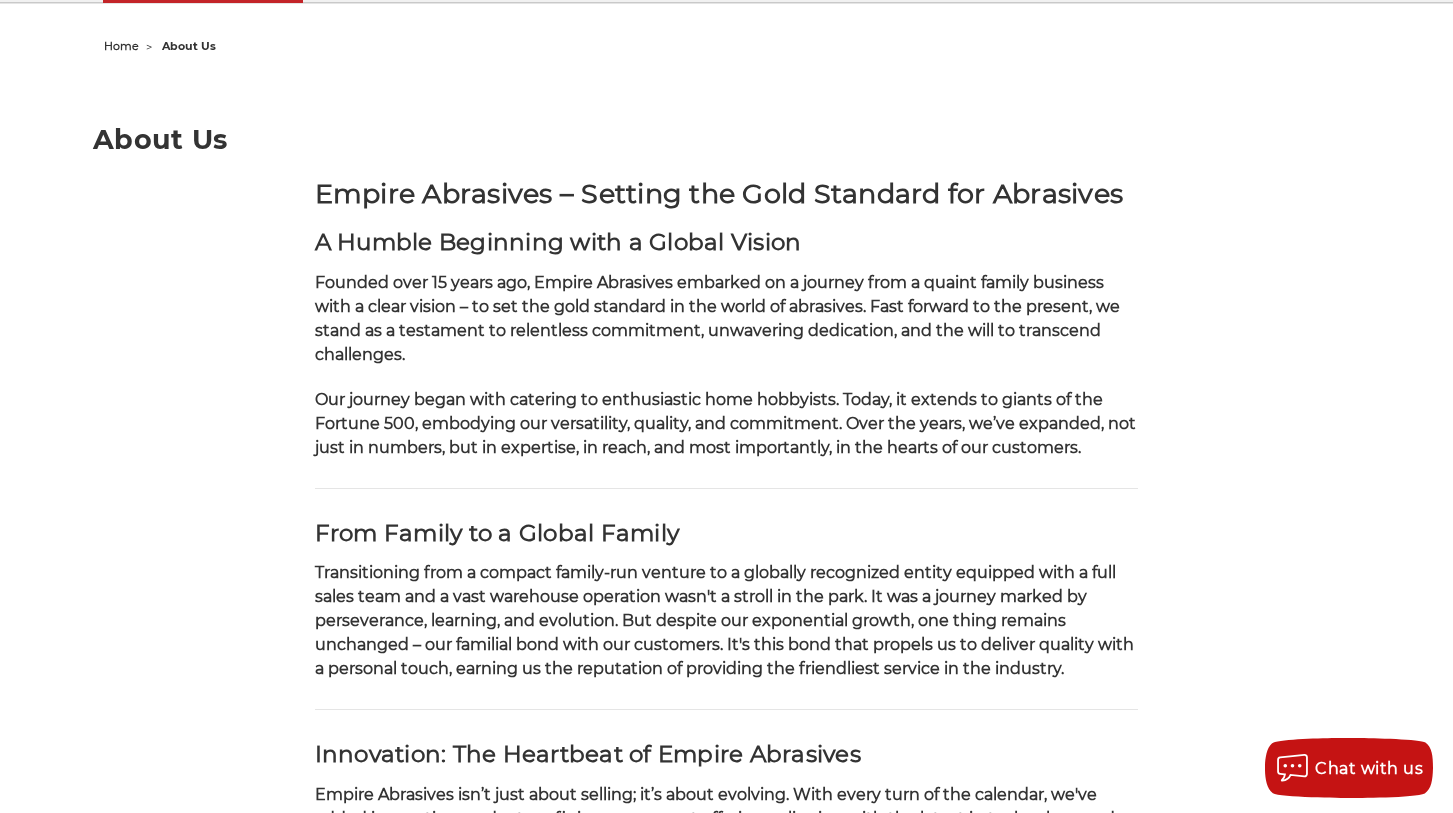 scroll, scrollTop: 0, scrollLeft: 0, axis: both 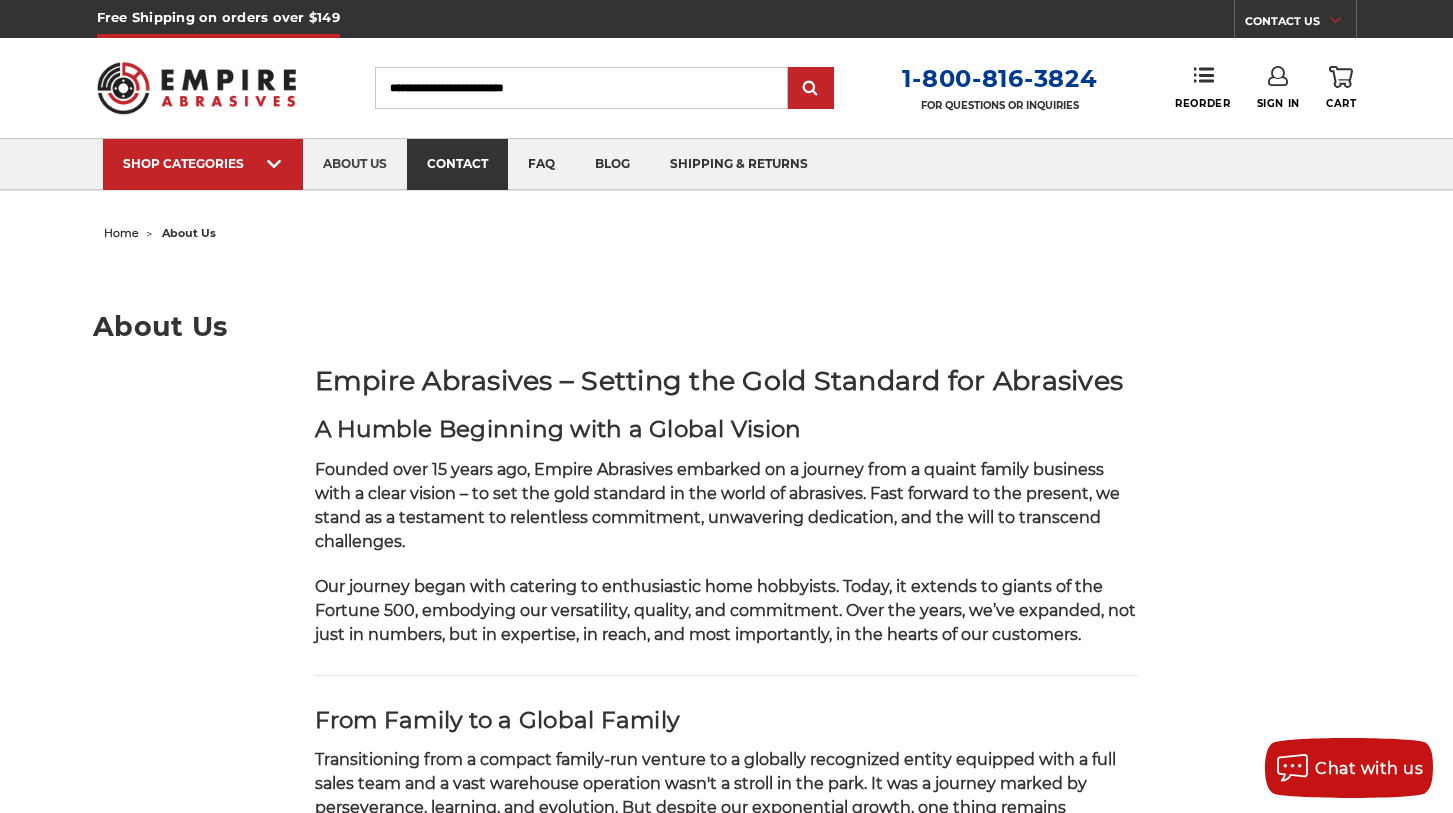 click on "contact" at bounding box center [457, 164] 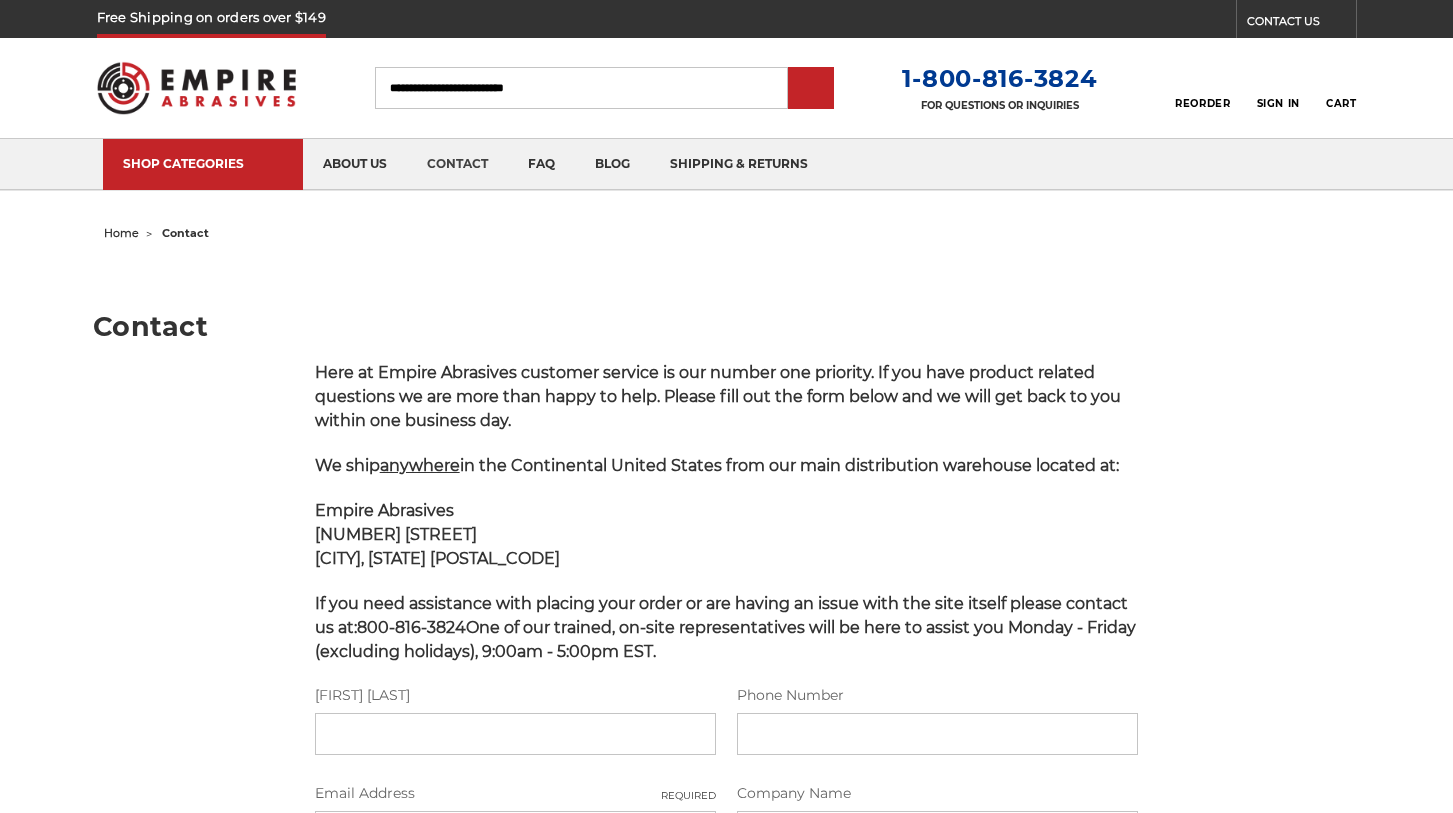 scroll, scrollTop: 0, scrollLeft: 0, axis: both 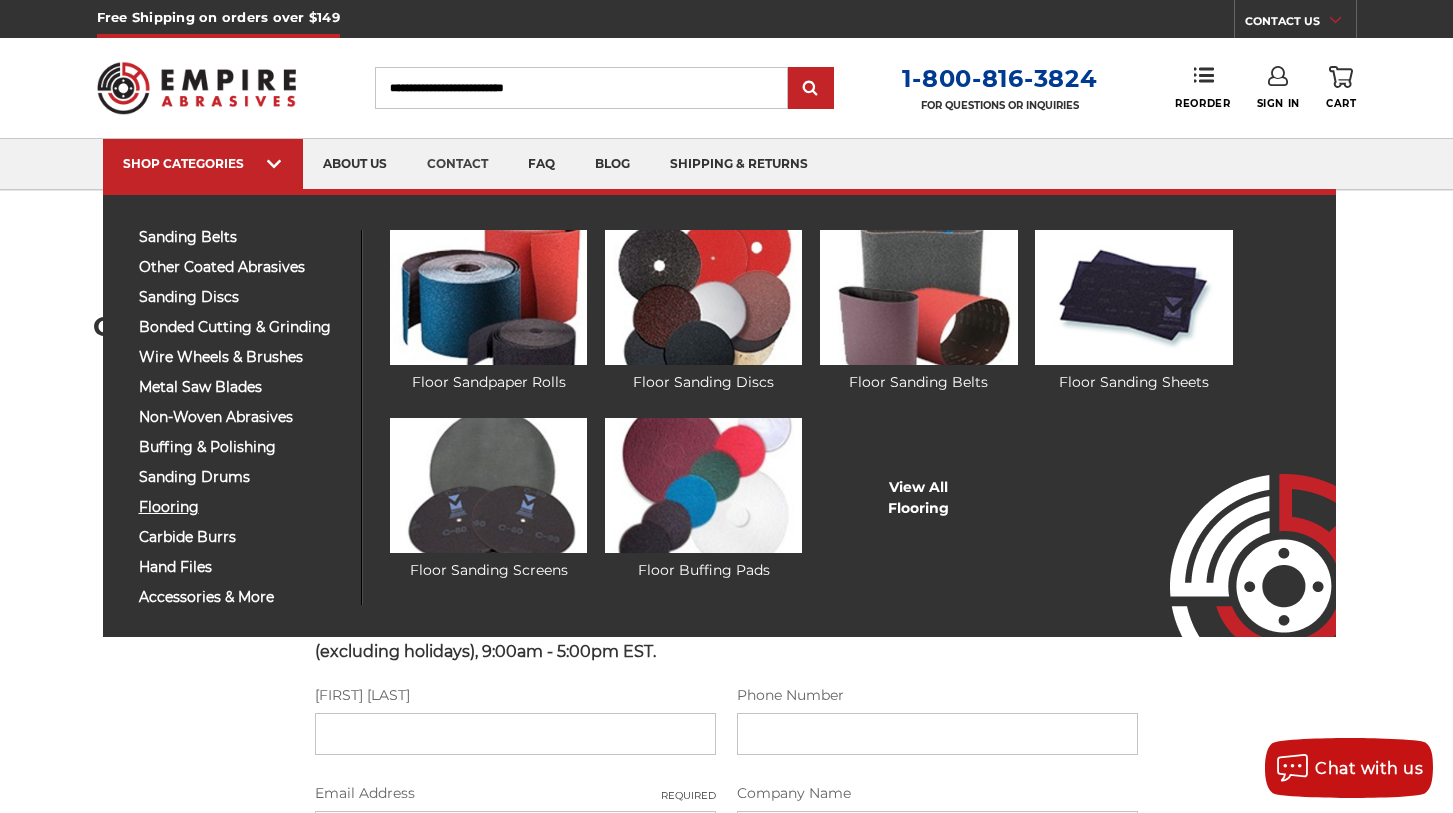 click on "flooring" at bounding box center [242, 507] 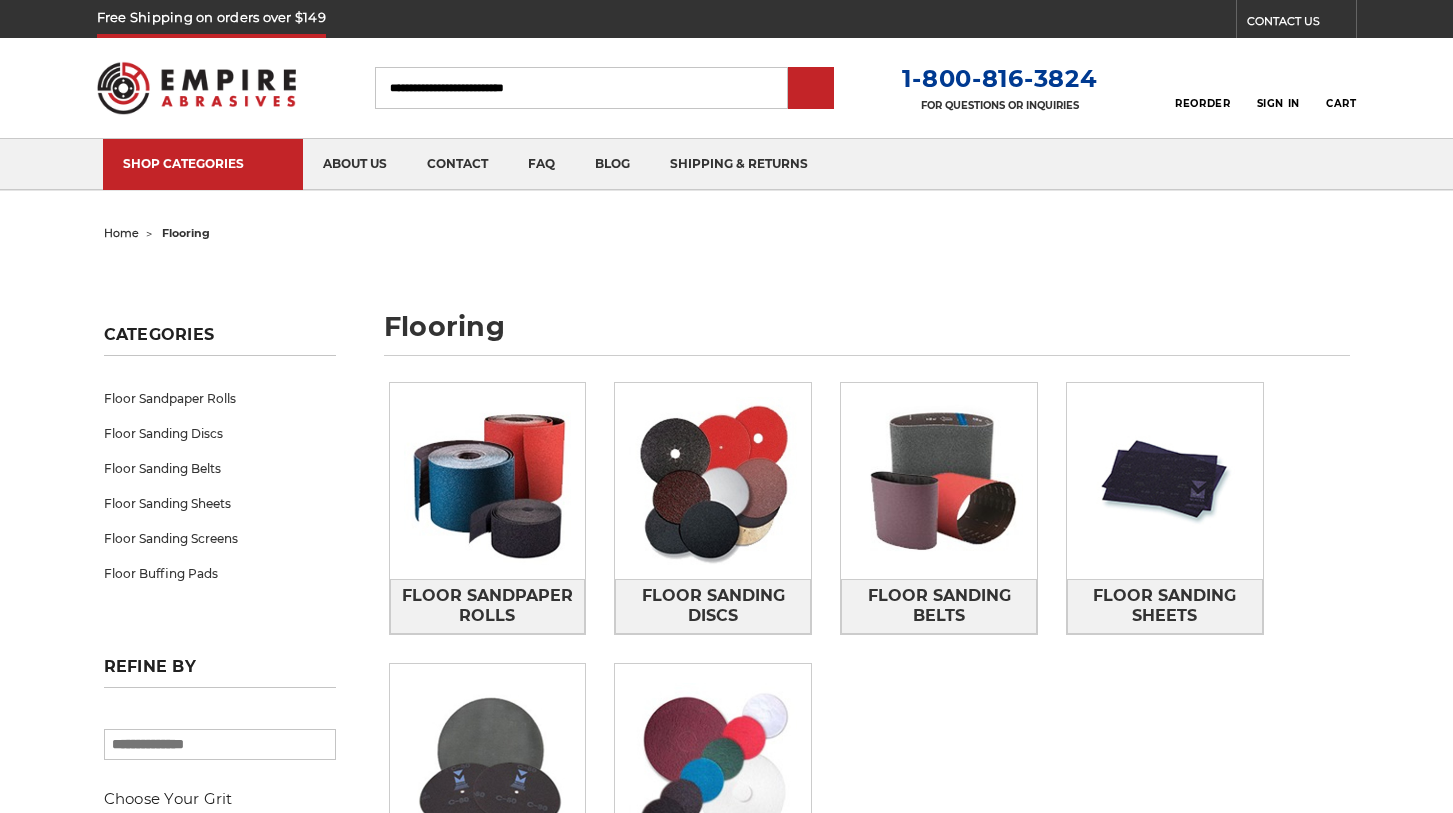 scroll, scrollTop: 0, scrollLeft: 0, axis: both 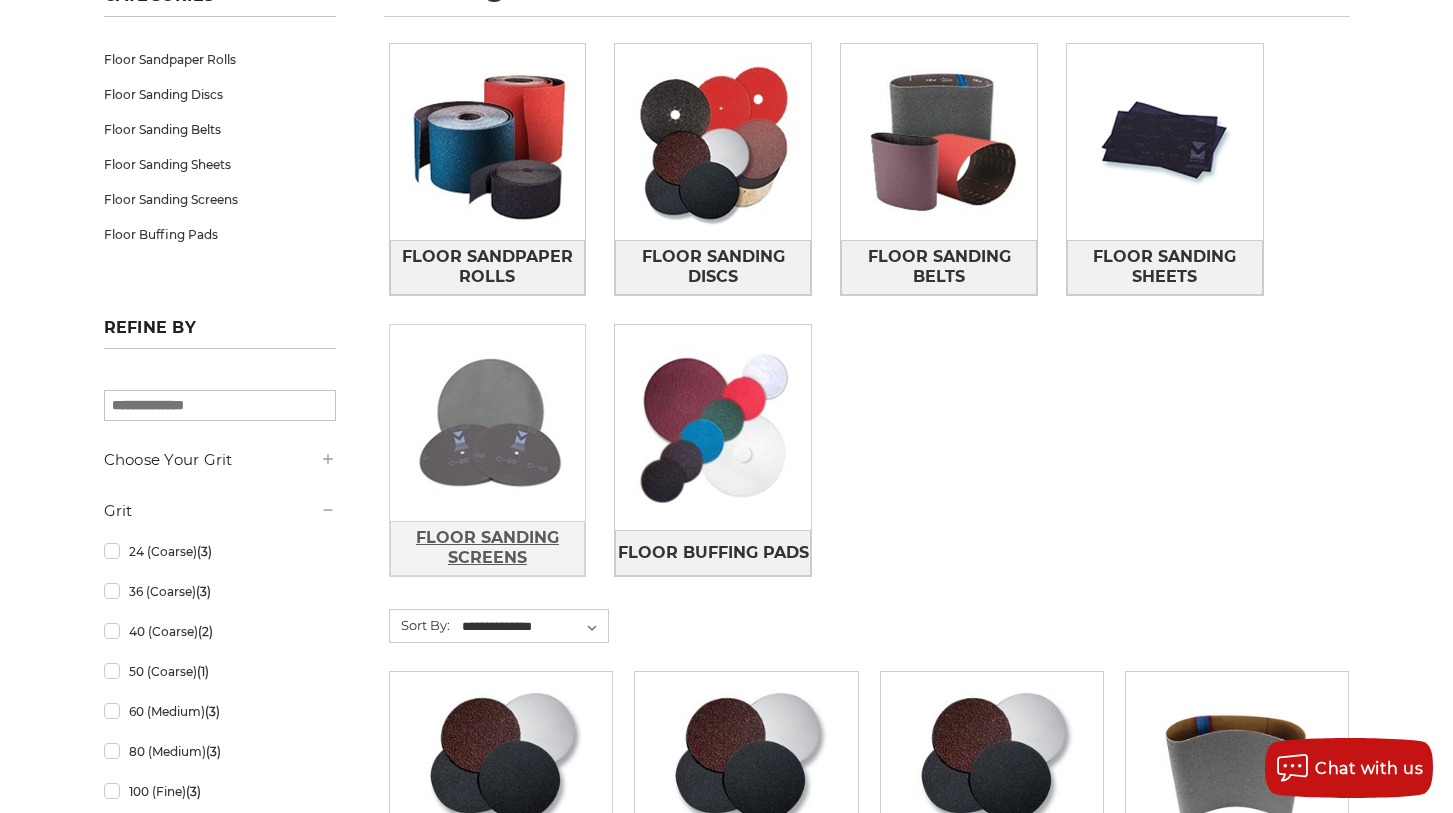 click on "Floor Sanding Screens" at bounding box center (488, 548) 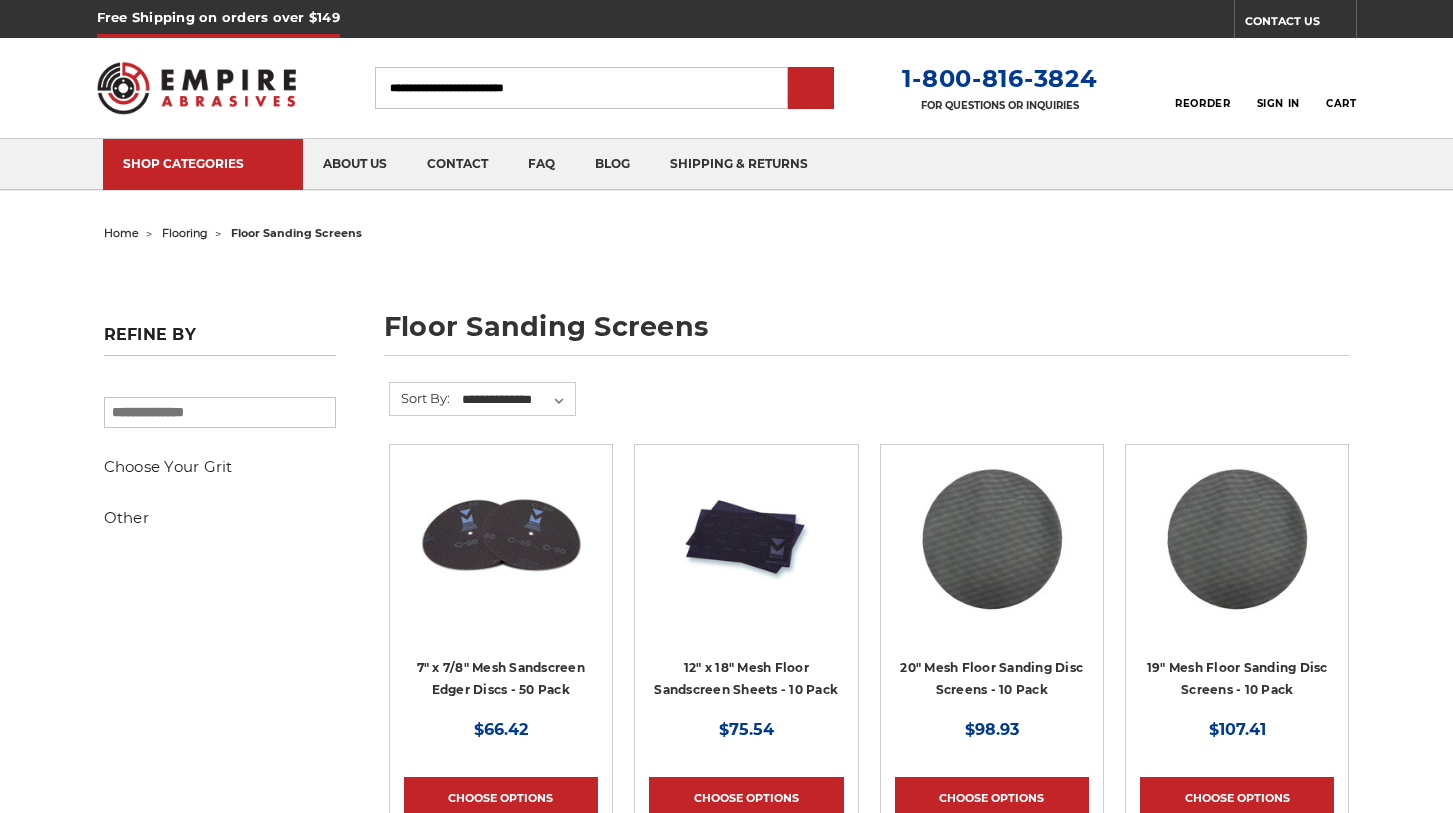 scroll, scrollTop: 0, scrollLeft: 0, axis: both 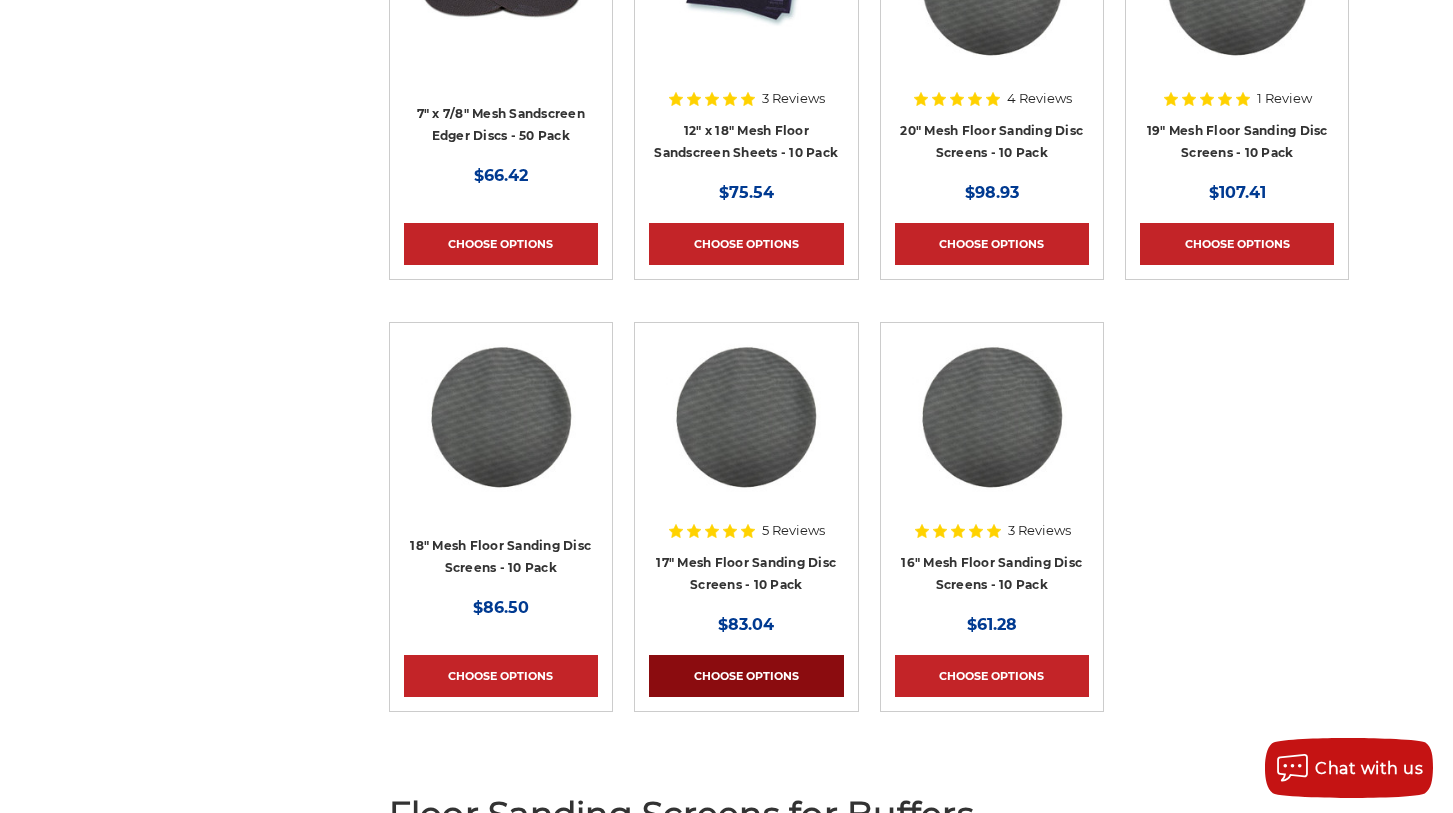 click on "Choose Options" at bounding box center (746, 676) 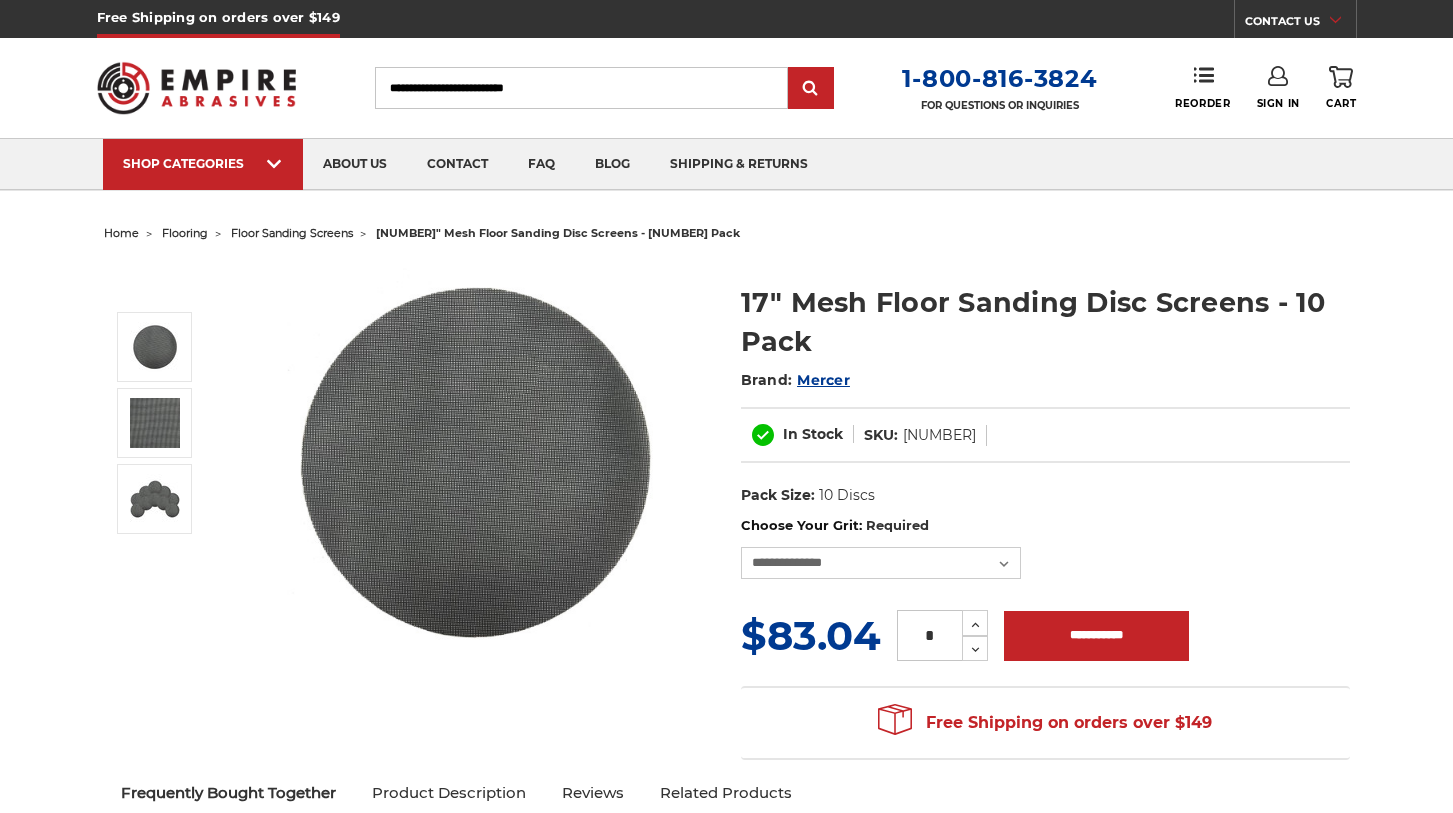 scroll, scrollTop: 0, scrollLeft: 0, axis: both 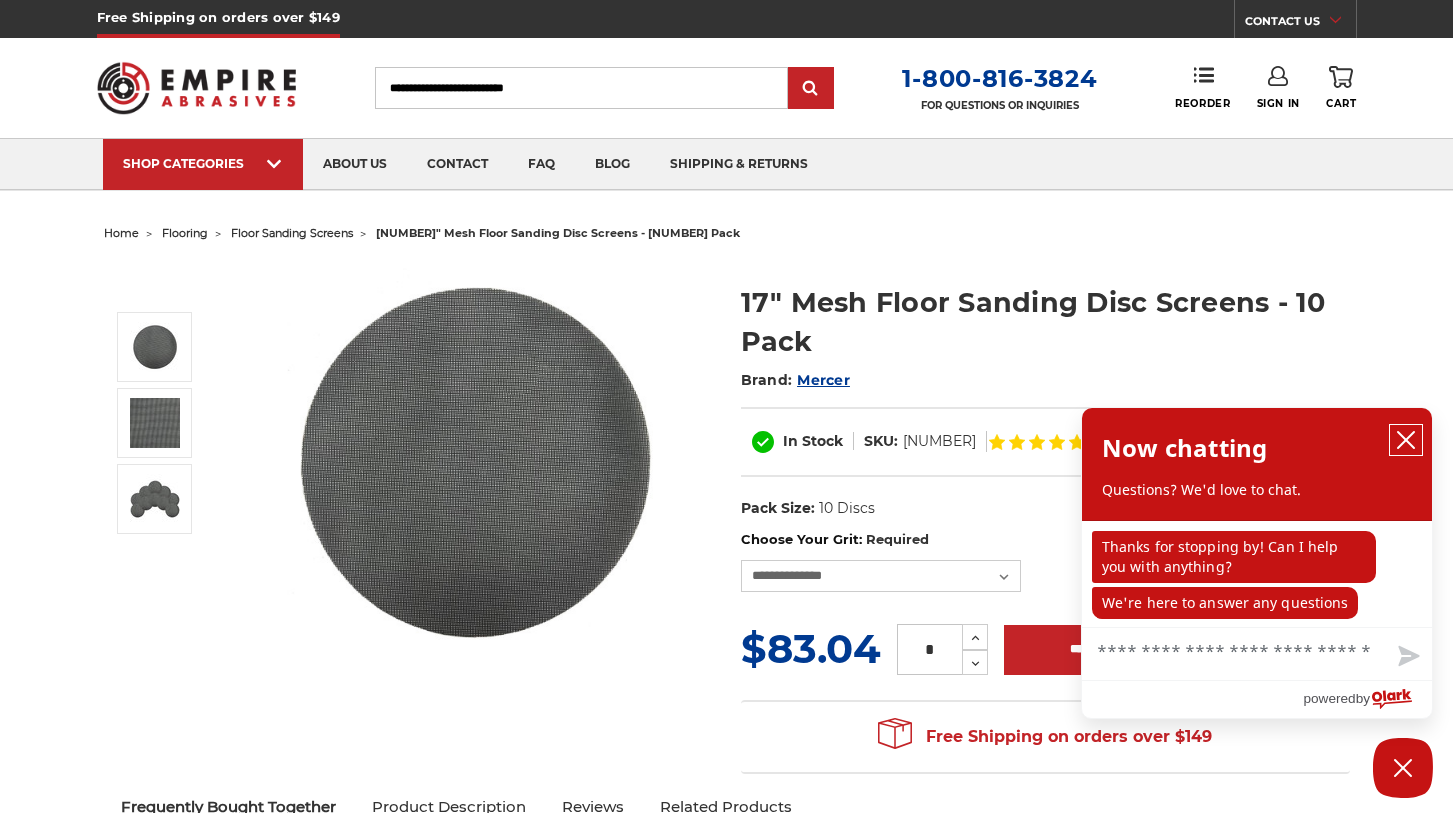 click 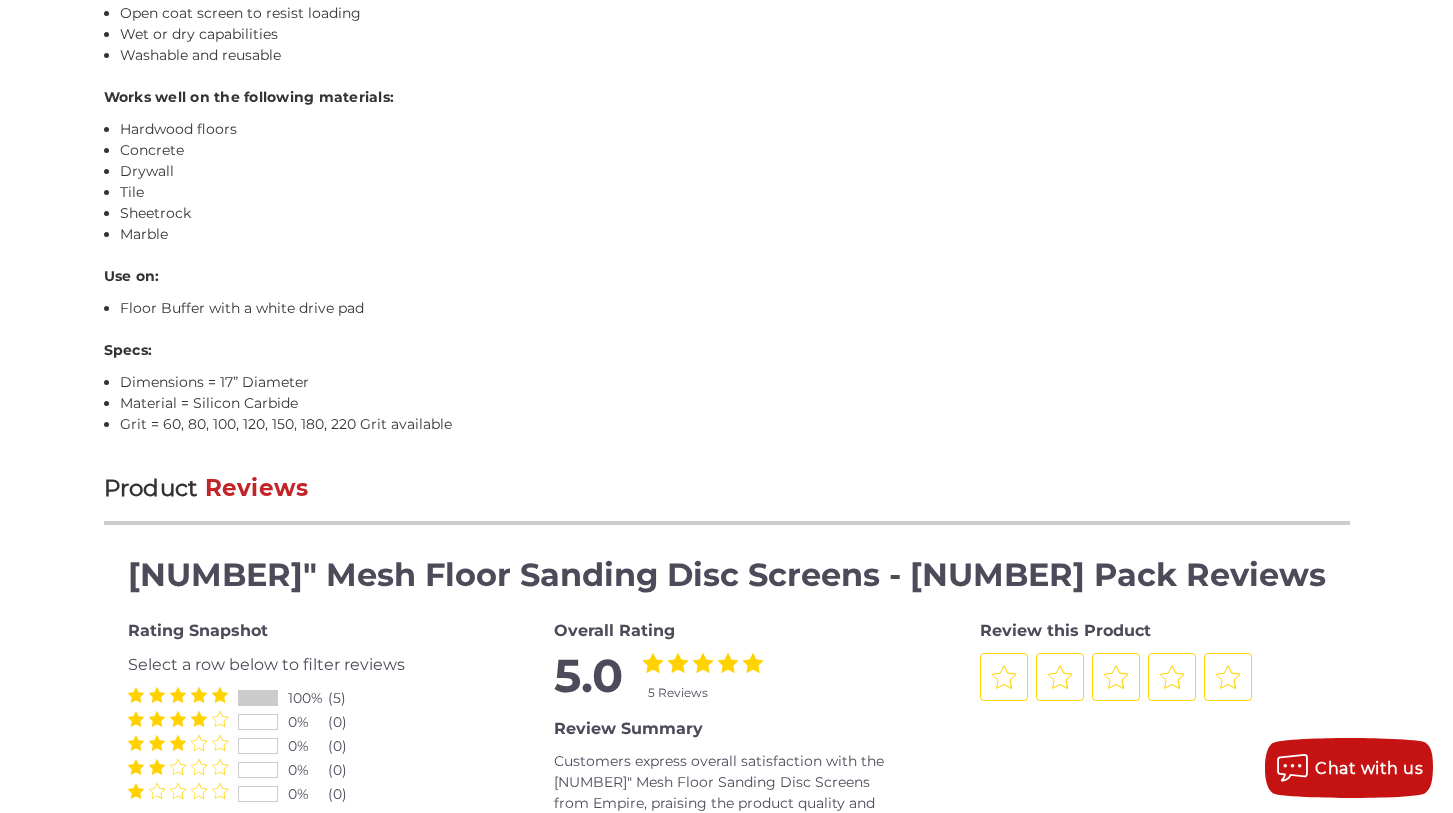 scroll, scrollTop: 1557, scrollLeft: 0, axis: vertical 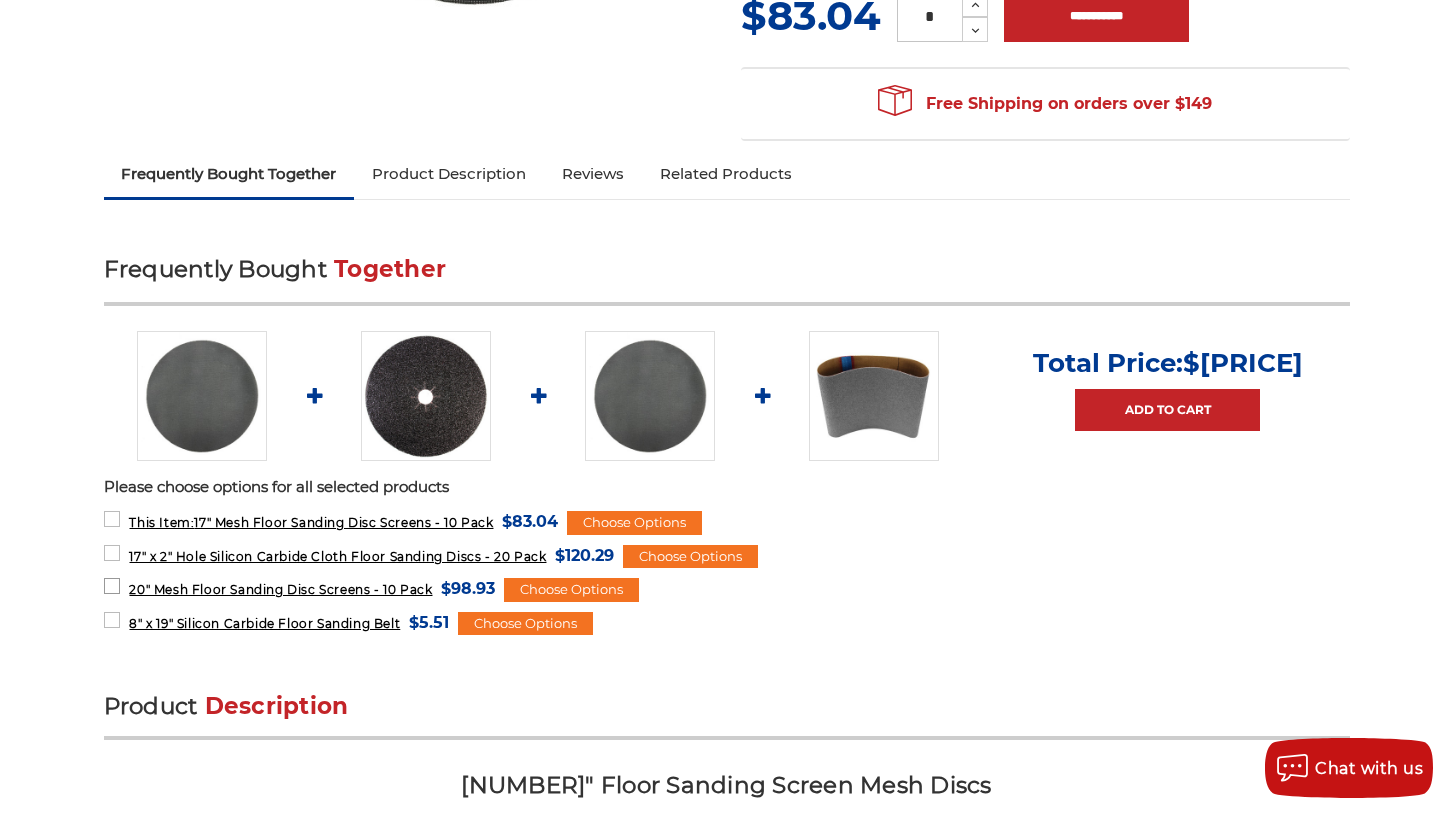 click on "20" Mesh Floor Sanding Disc Screens - 10 Pack" at bounding box center (280, 589) 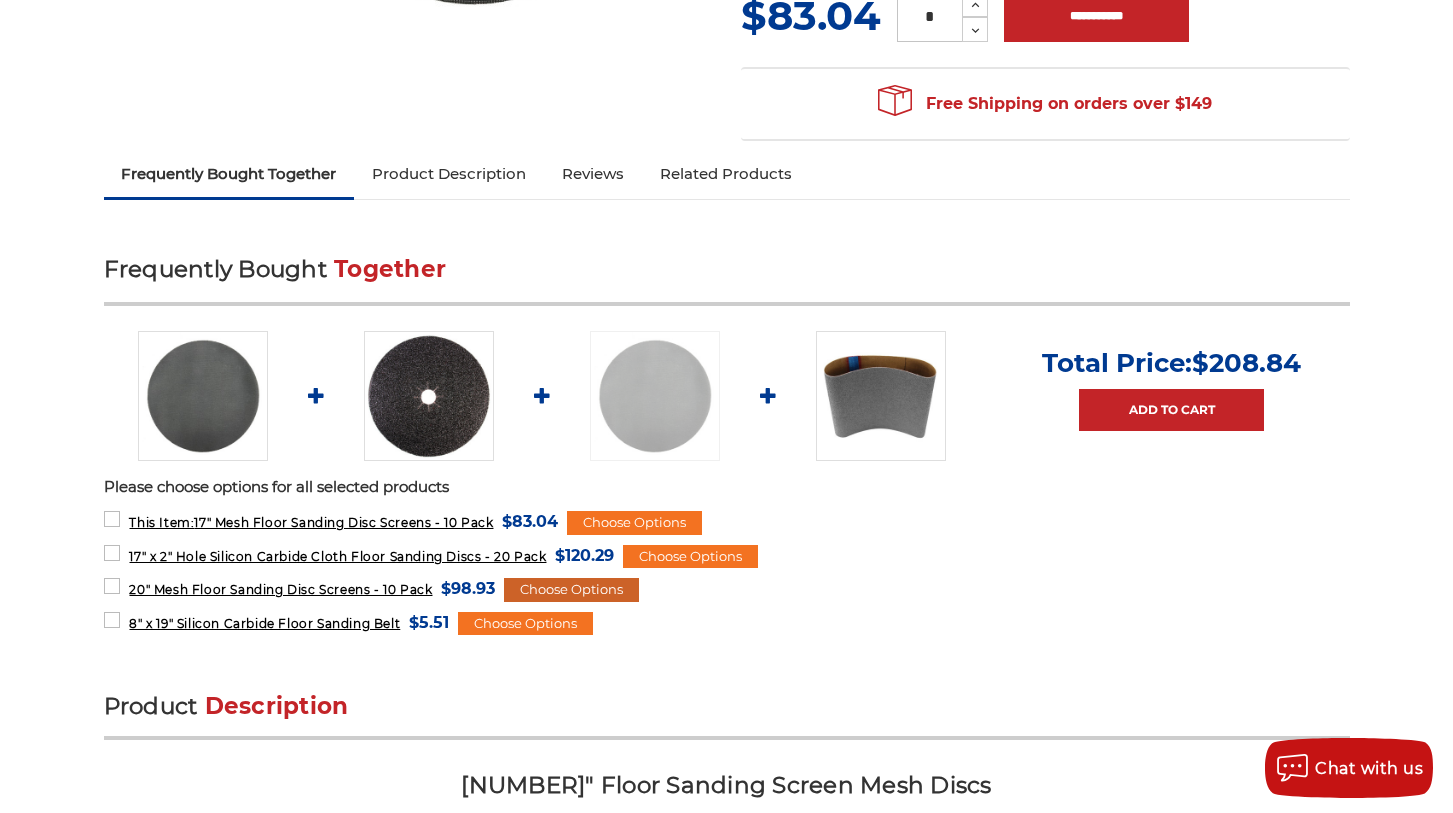 click on "Choose Options" at bounding box center [571, 590] 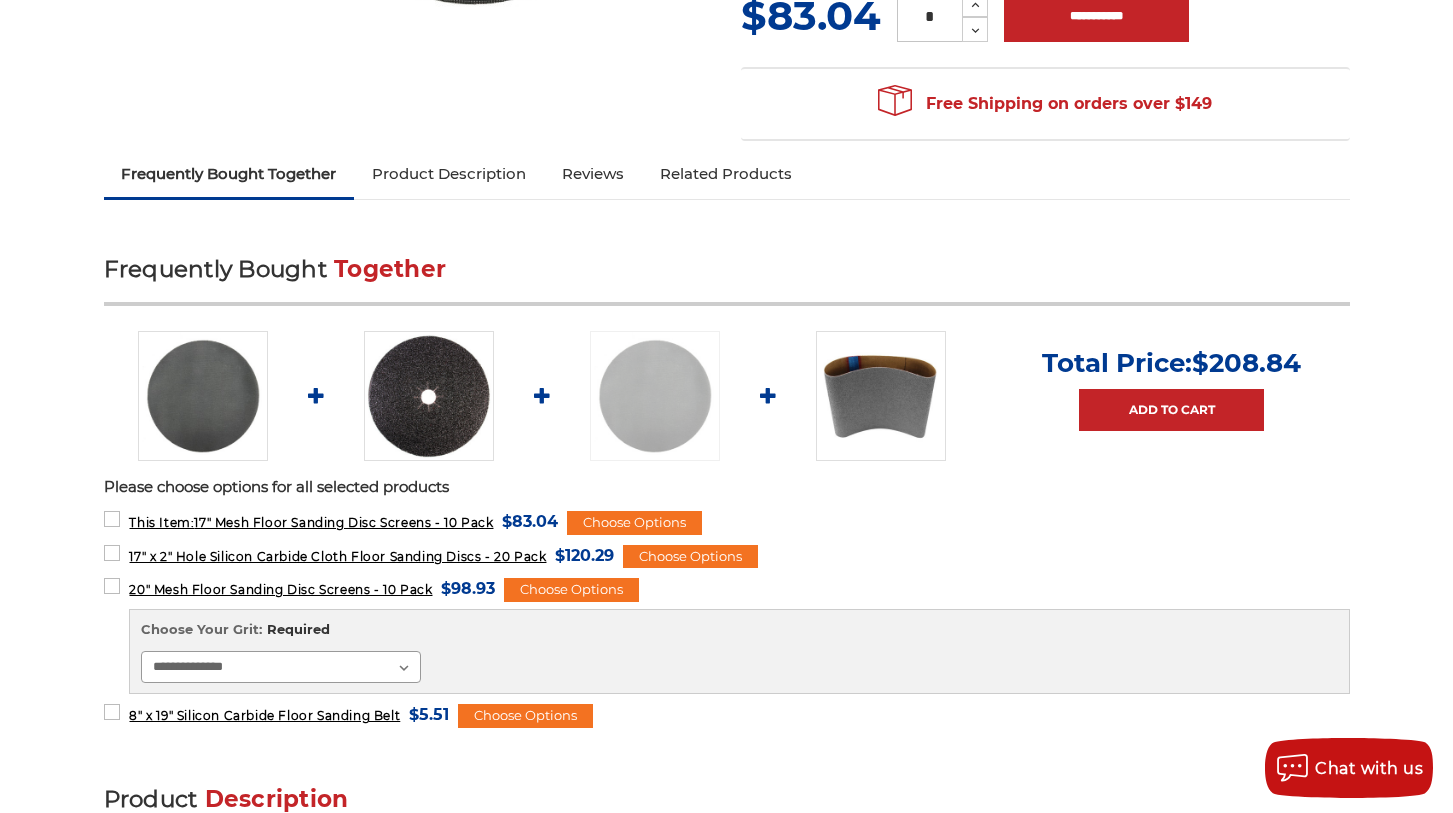 click on "**********" at bounding box center (281, 667) 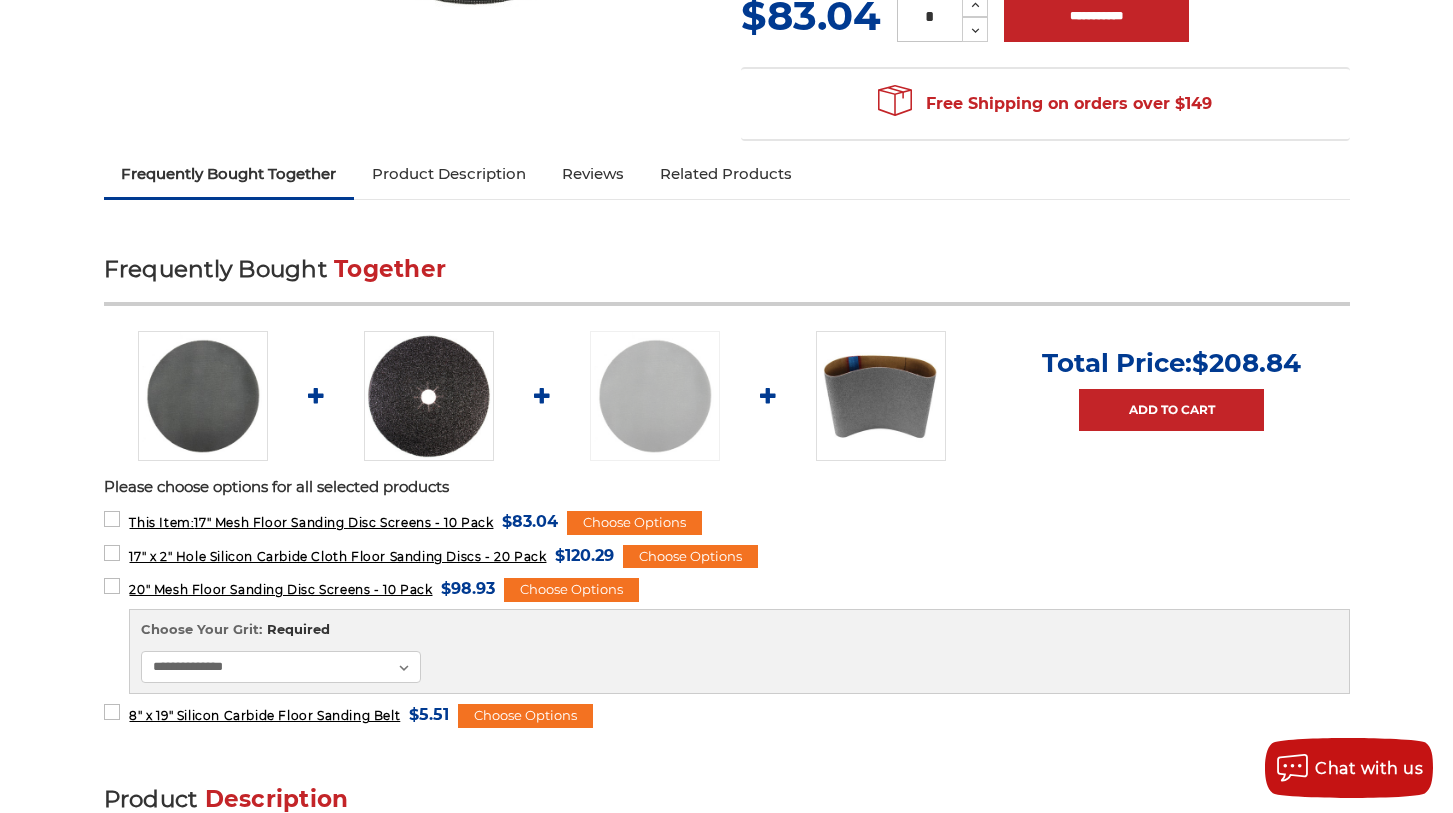 click on "**********" at bounding box center [727, 496] 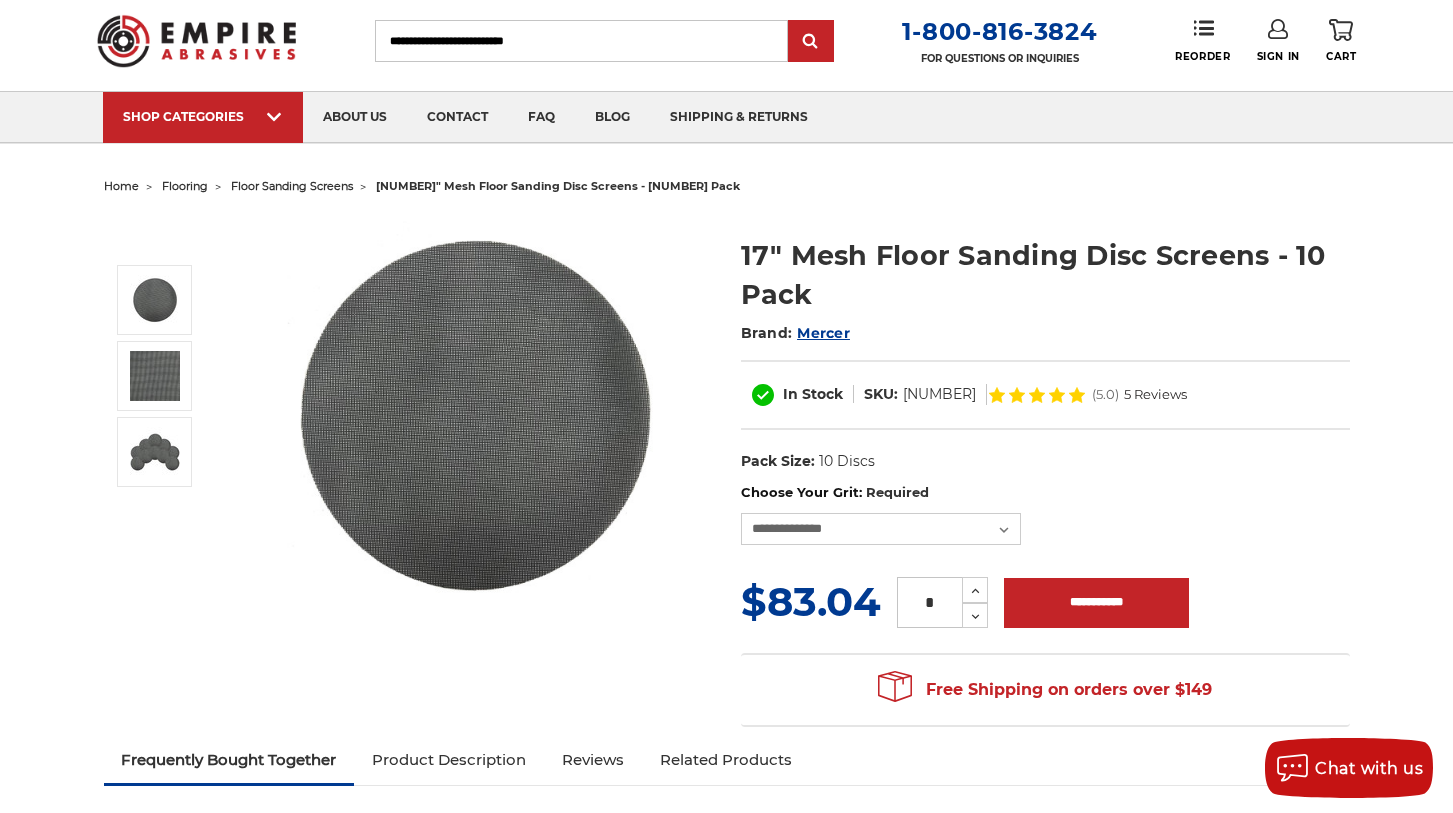 scroll, scrollTop: 0, scrollLeft: 0, axis: both 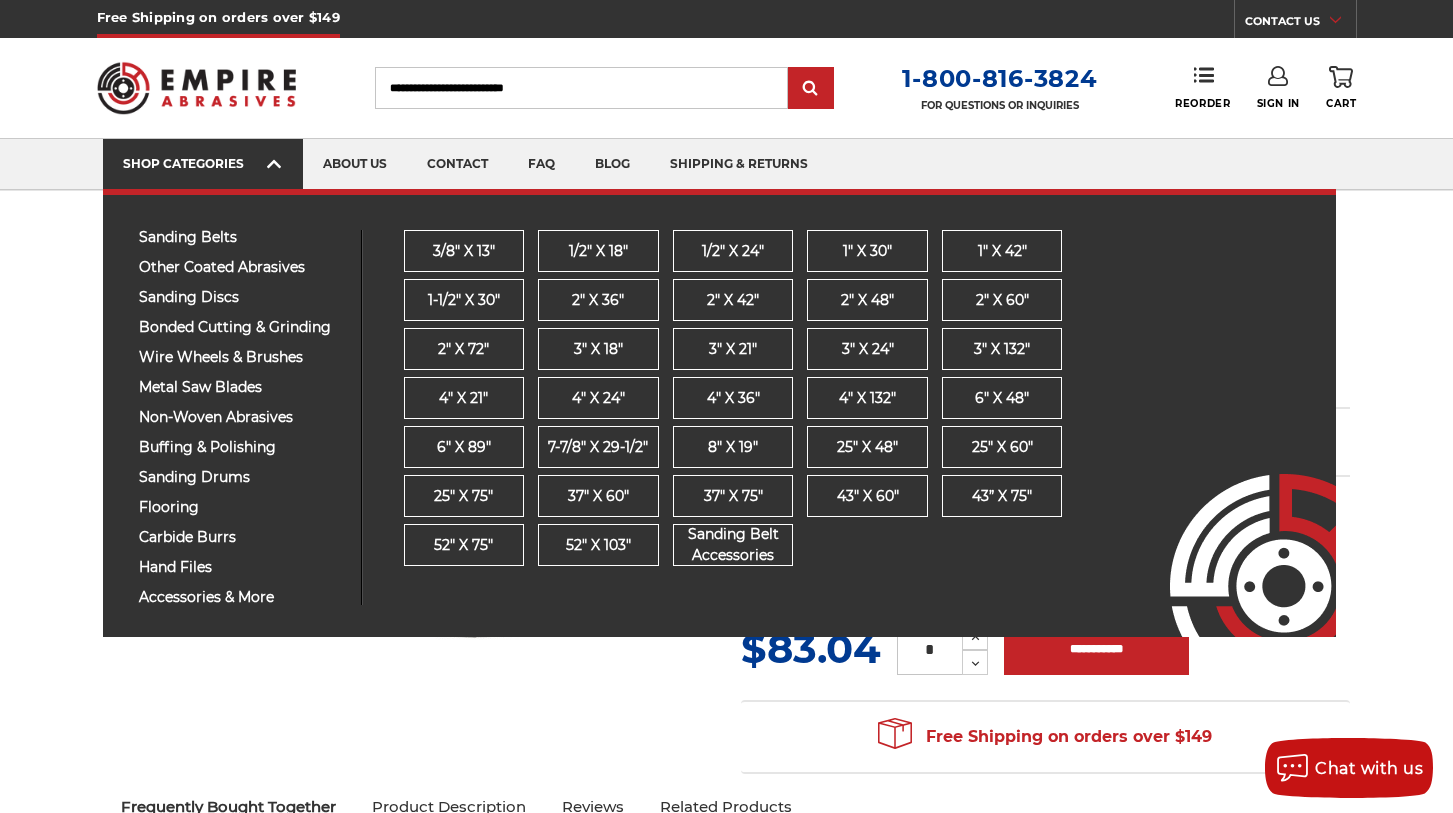click on "SHOP CATEGORIES" at bounding box center (203, 163) 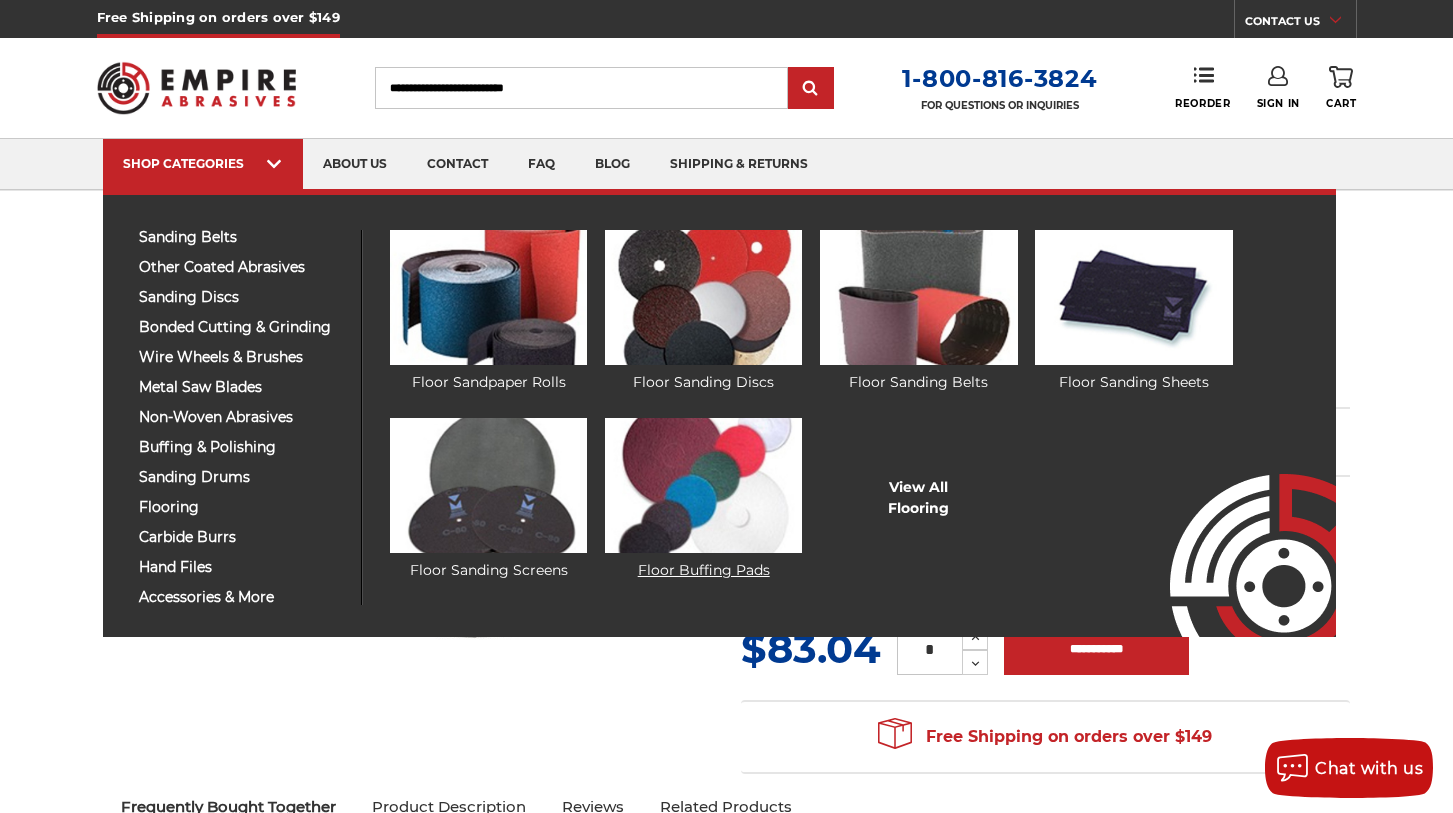 click at bounding box center (703, 485) 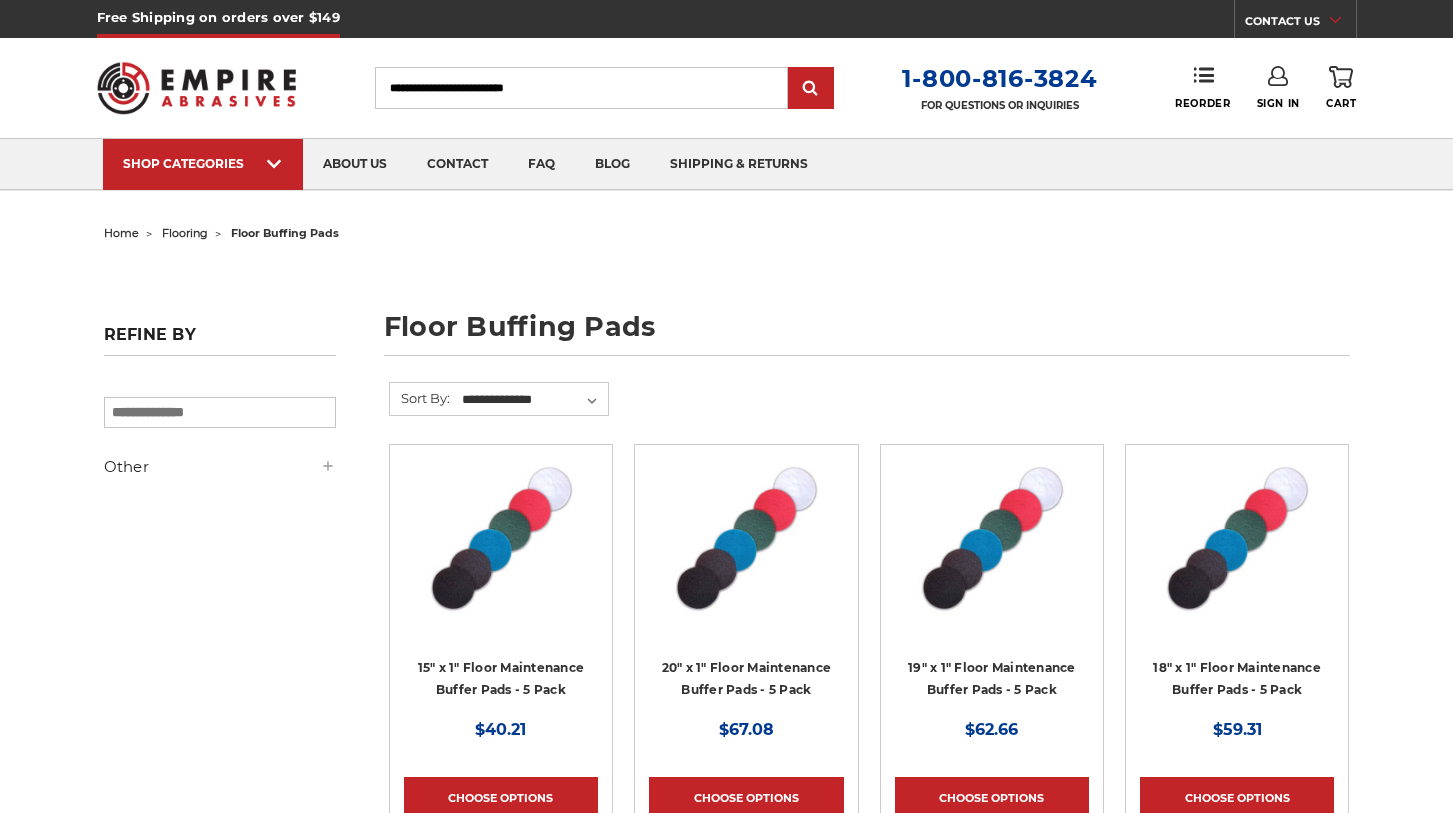 scroll, scrollTop: 0, scrollLeft: 0, axis: both 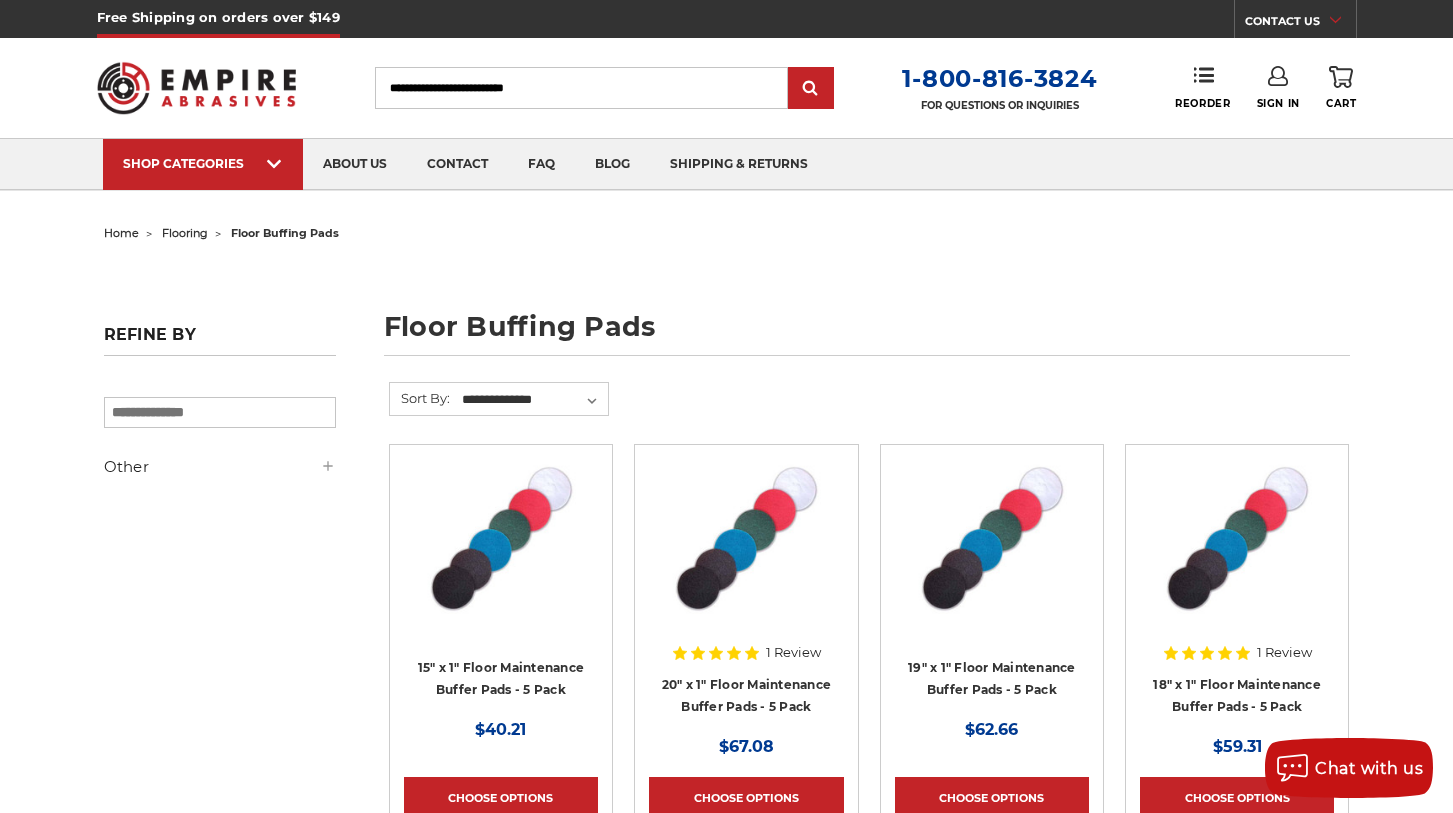 click on "Search" at bounding box center [581, 88] 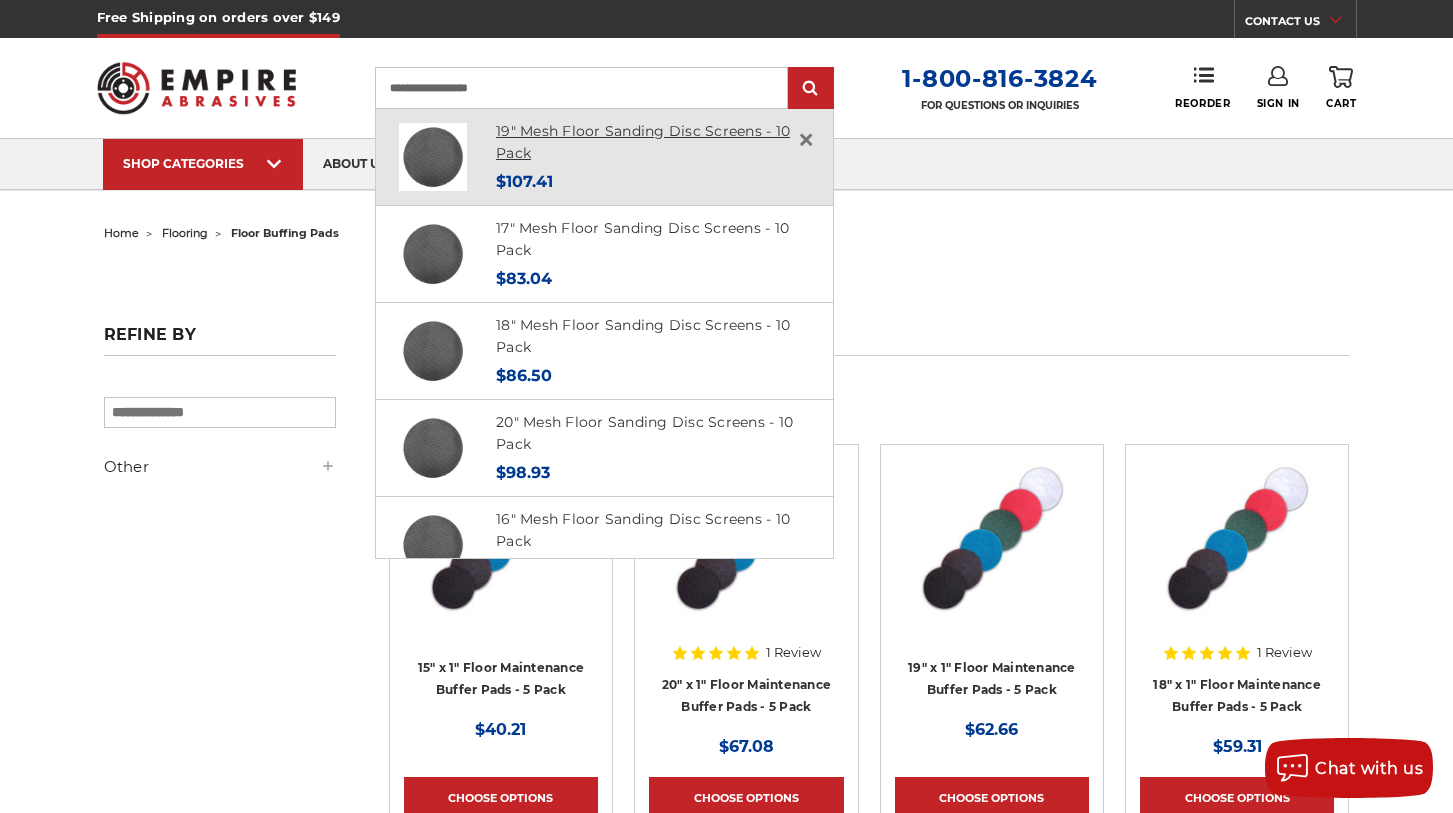 type on "**********" 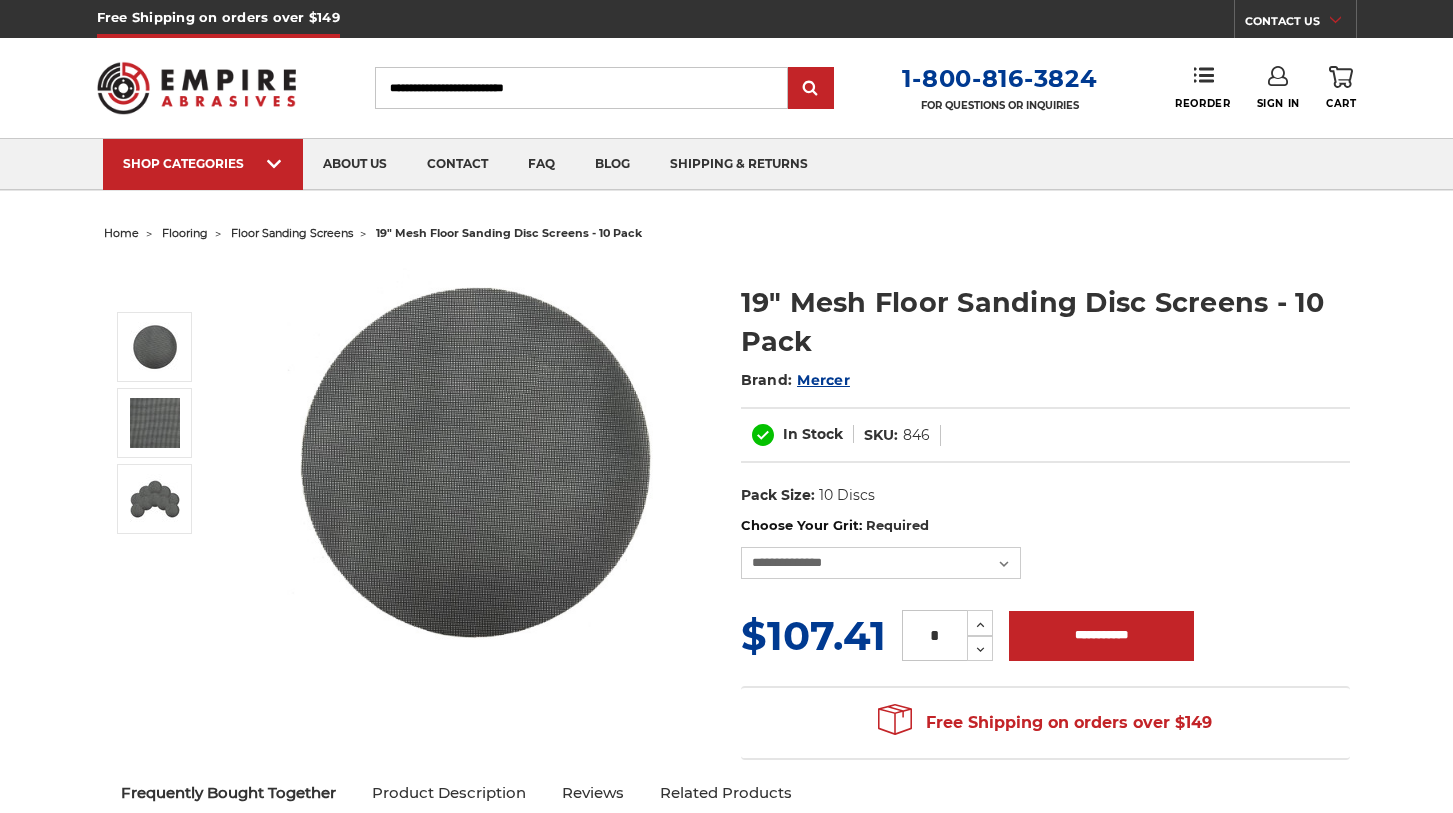 scroll, scrollTop: 0, scrollLeft: 0, axis: both 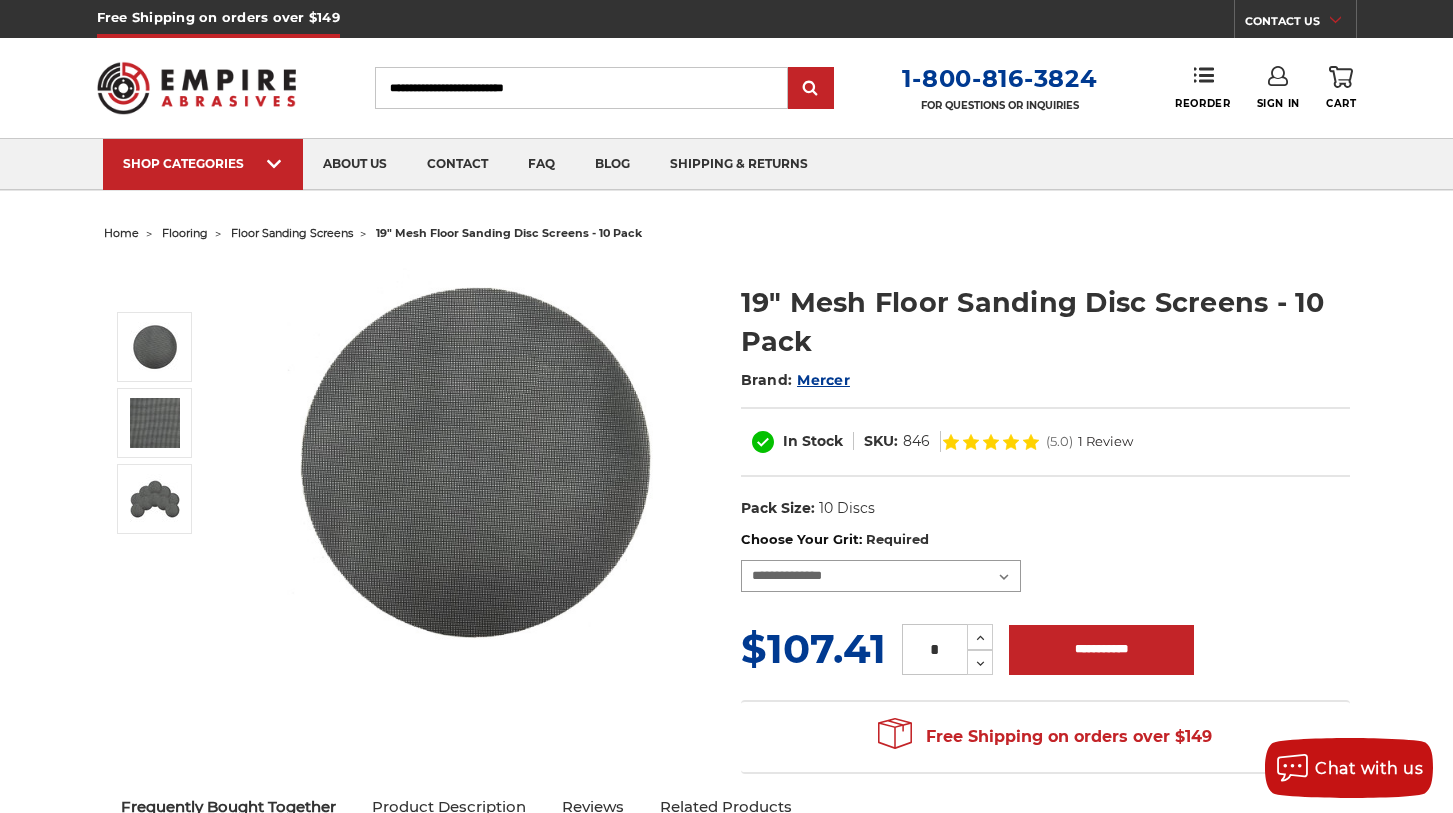 click on "**********" at bounding box center (881, 576) 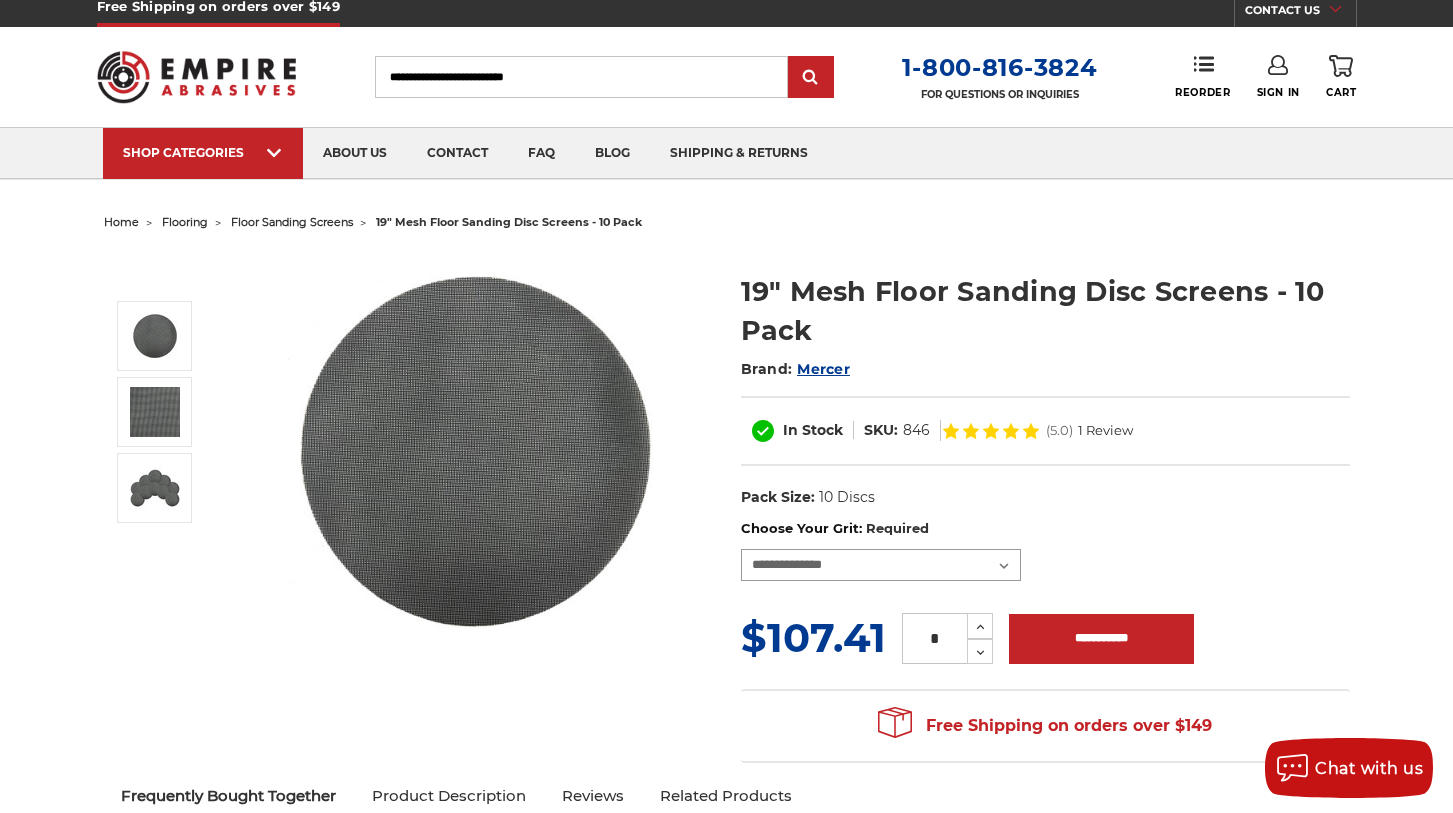 click on "**********" at bounding box center [881, 565] 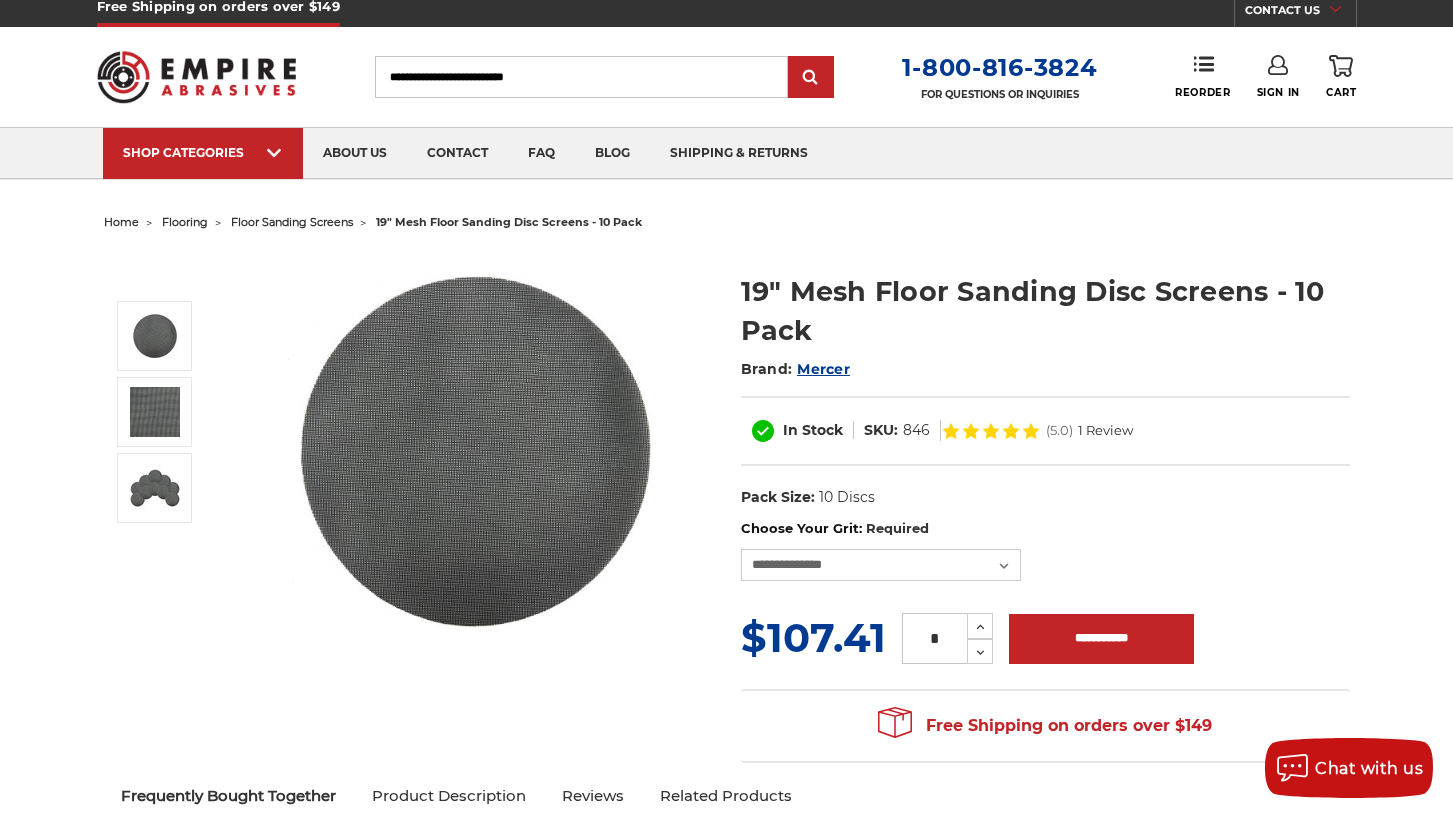 click at bounding box center (475, 451) 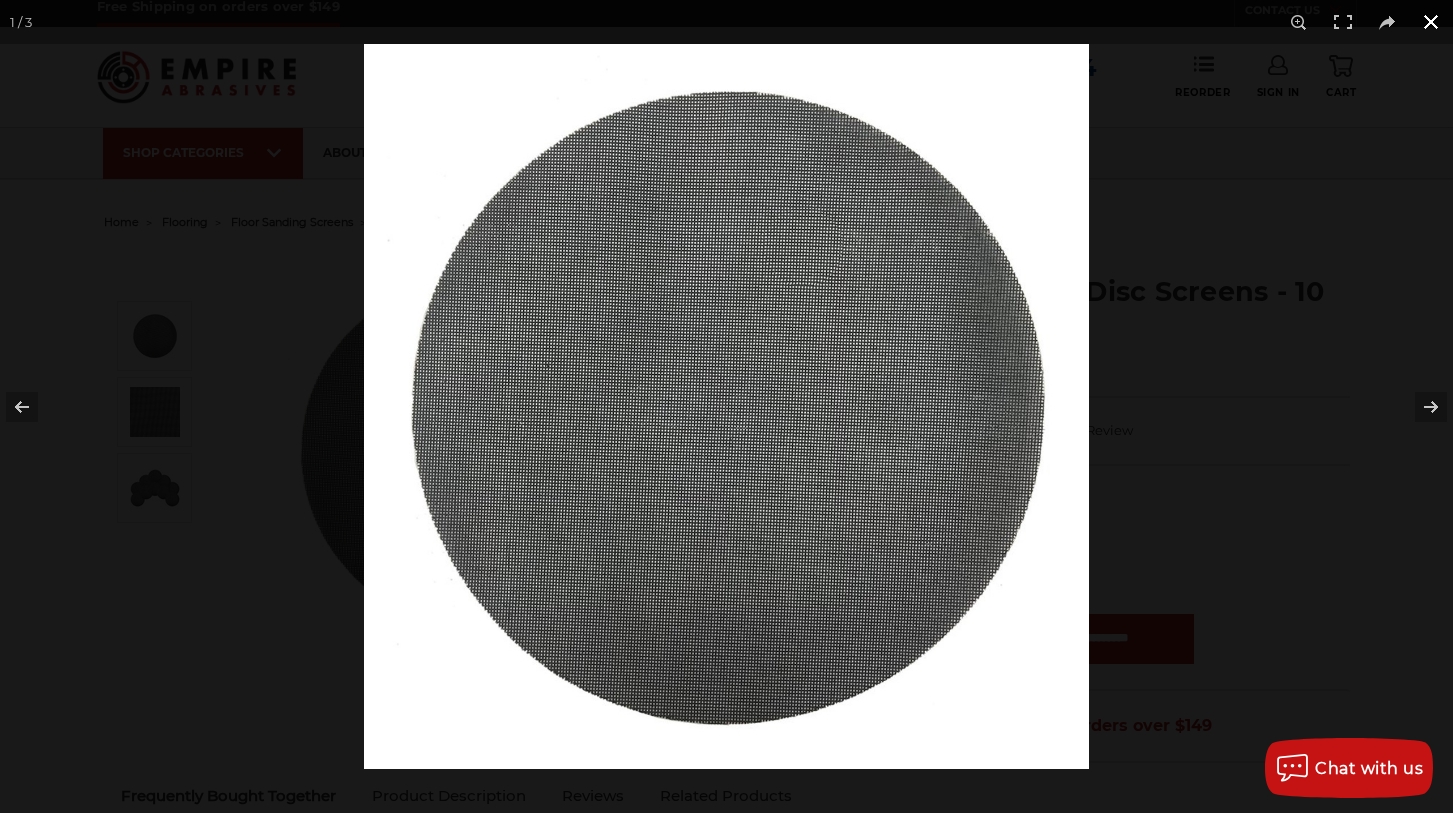 click at bounding box center (1431, 22) 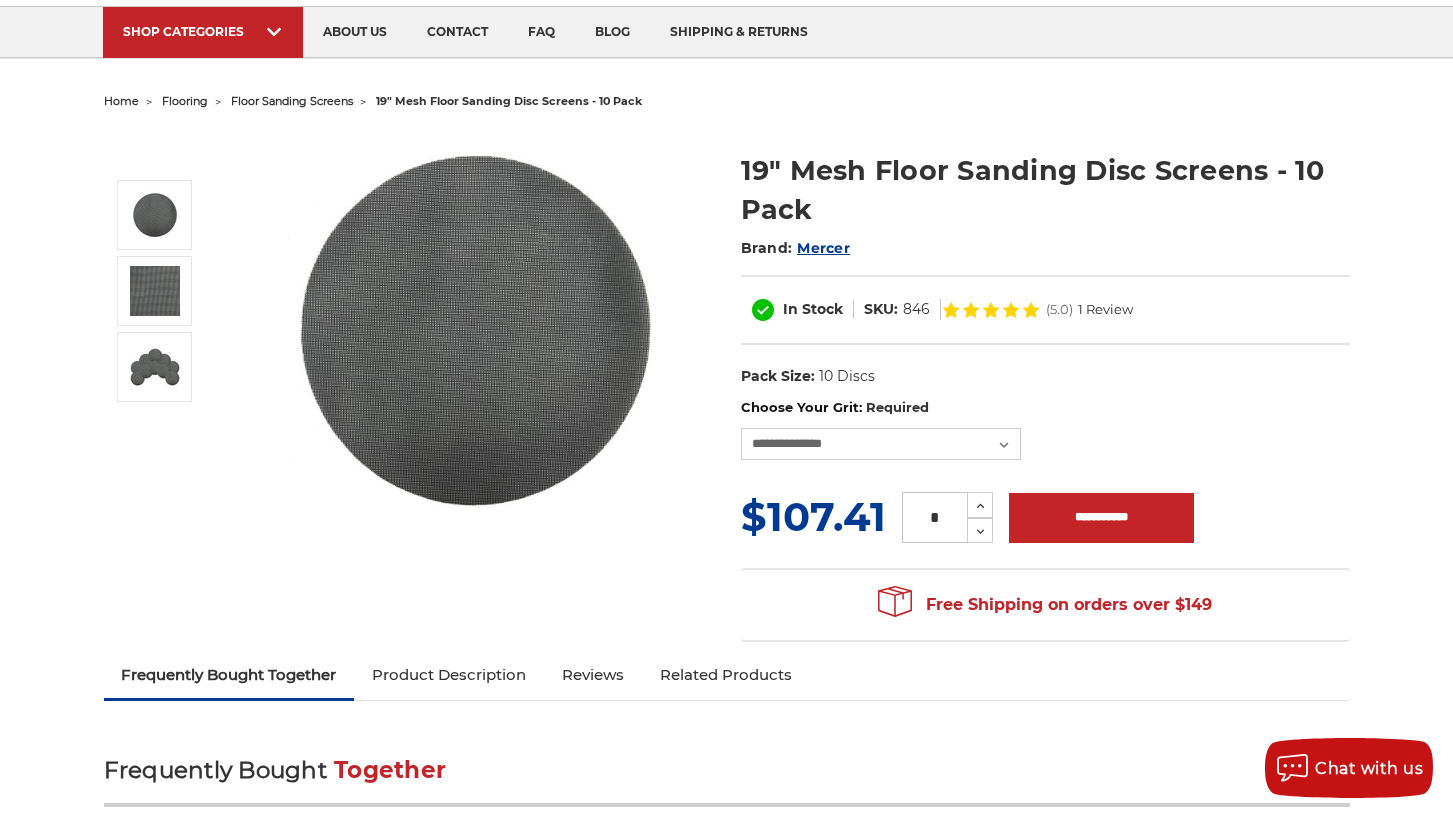 scroll, scrollTop: 138, scrollLeft: 0, axis: vertical 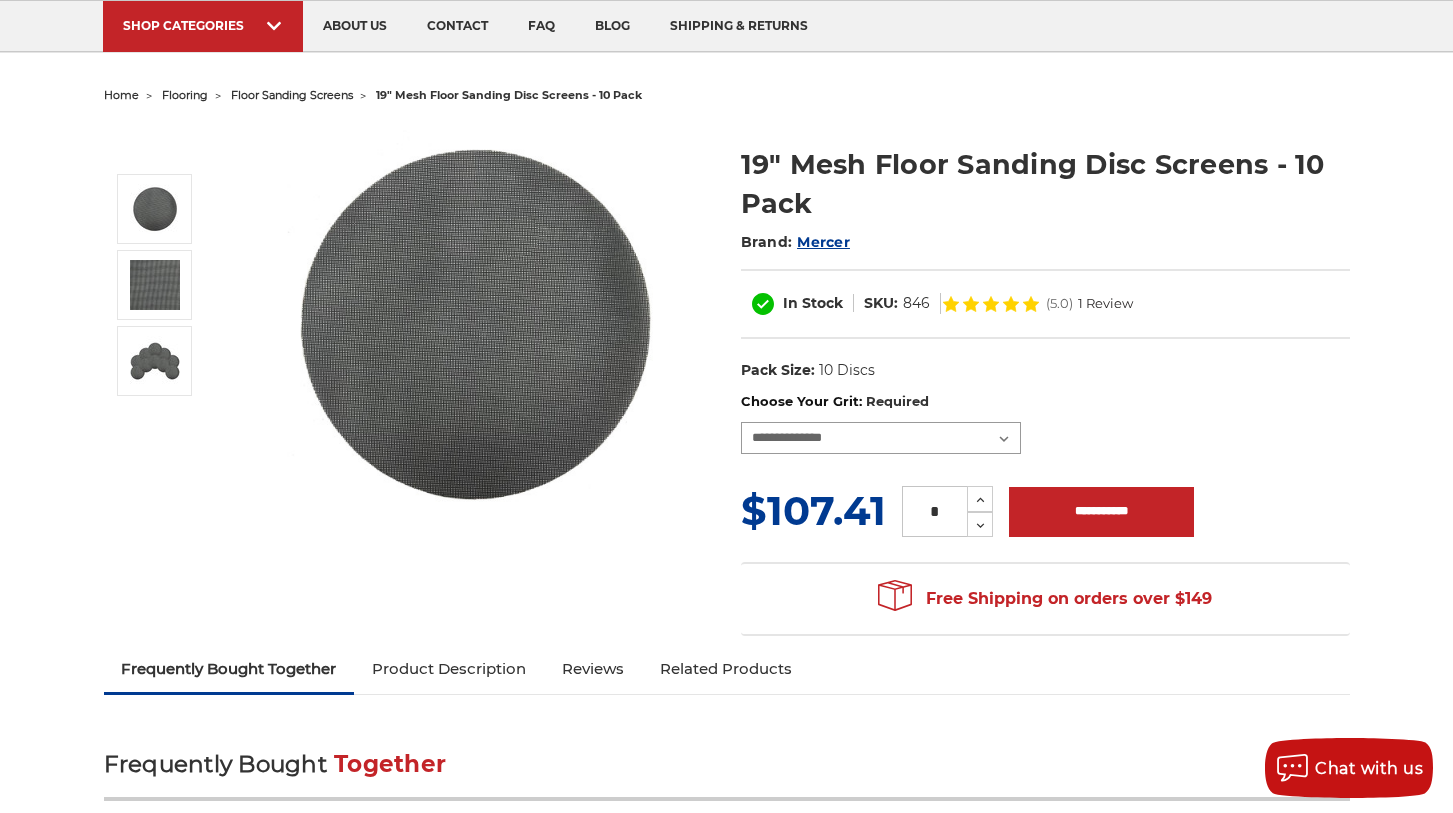 click on "**********" at bounding box center (881, 438) 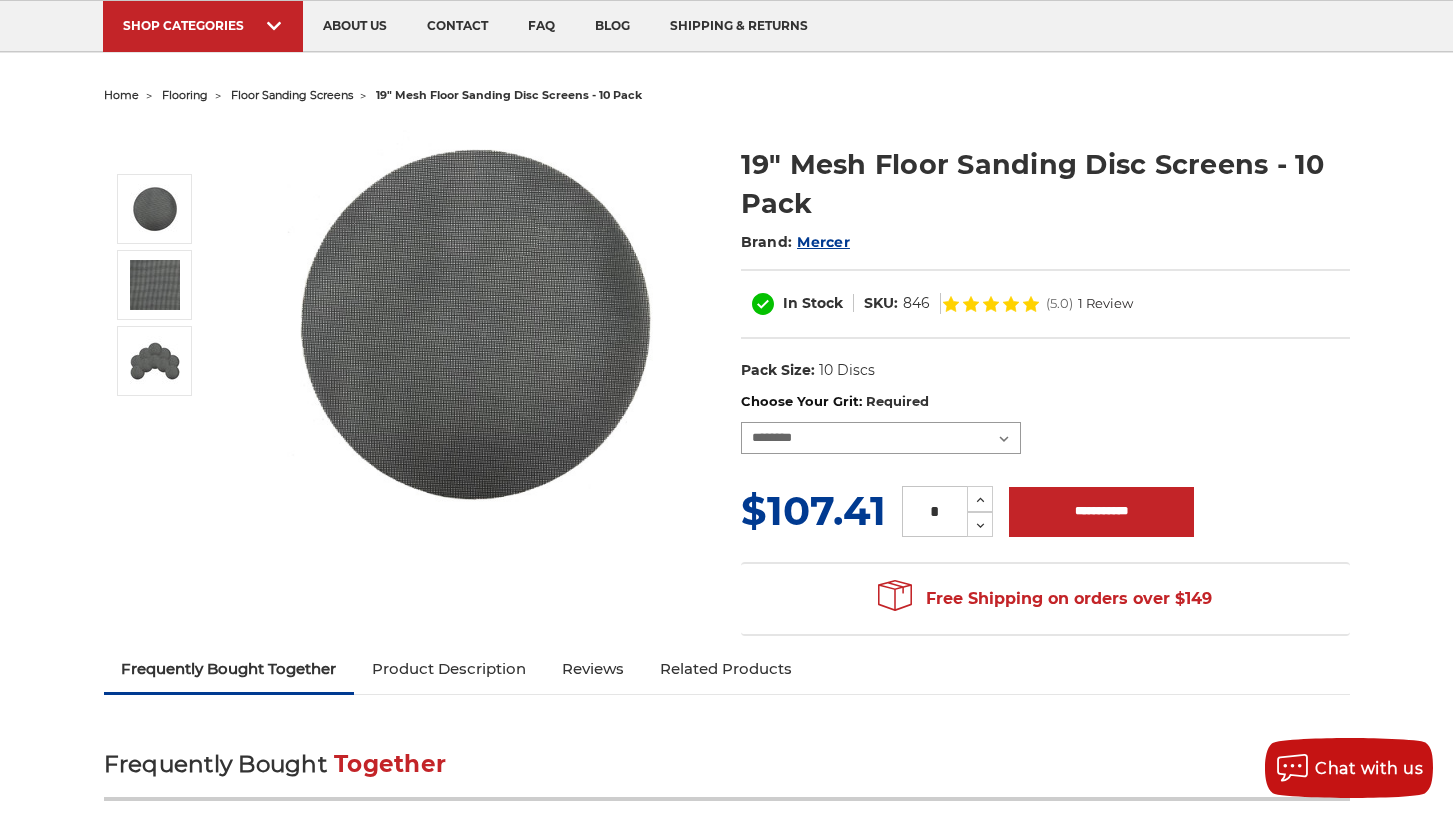 click on "**********" at bounding box center [881, 438] 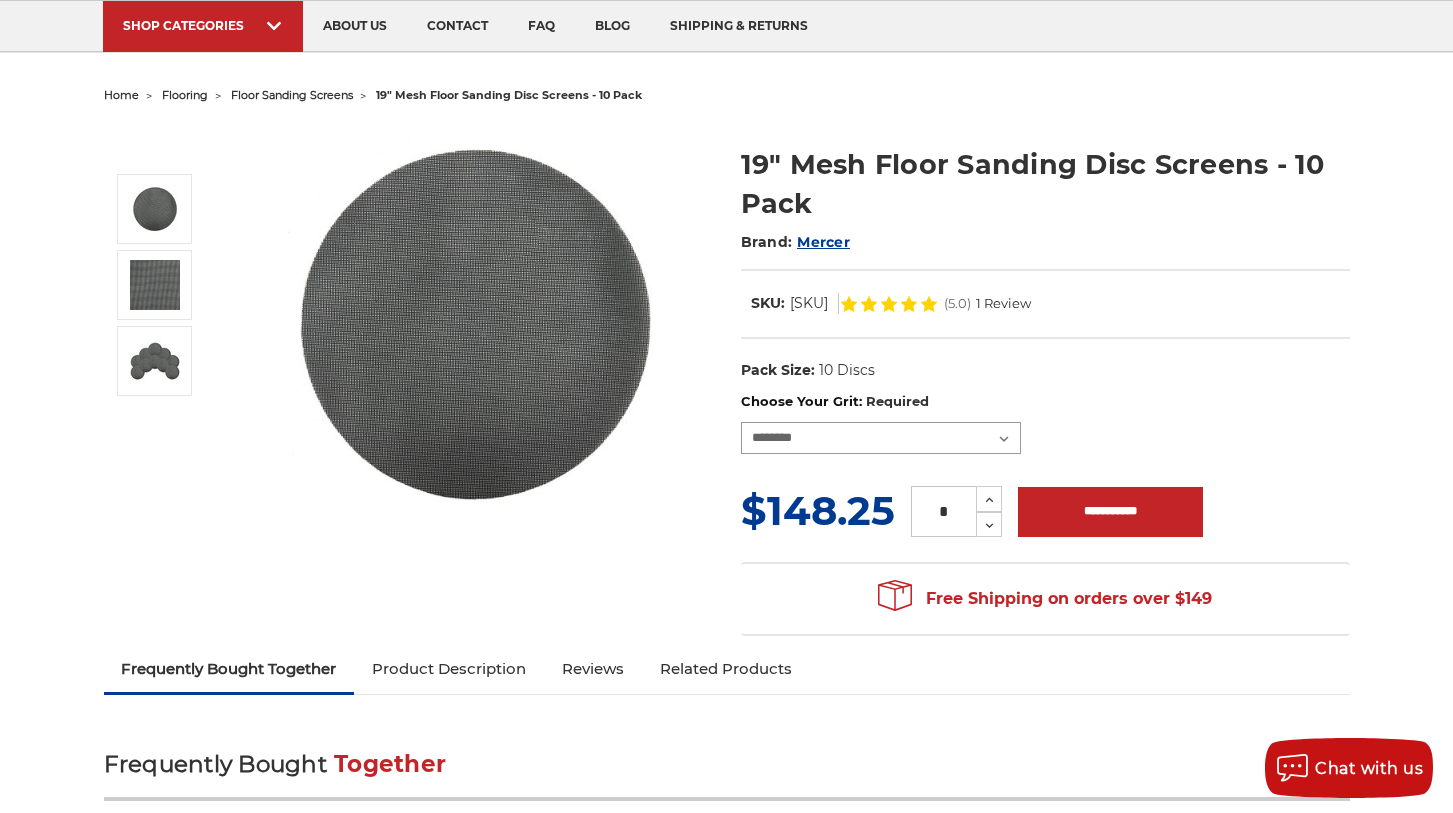 click on "**********" at bounding box center [881, 438] 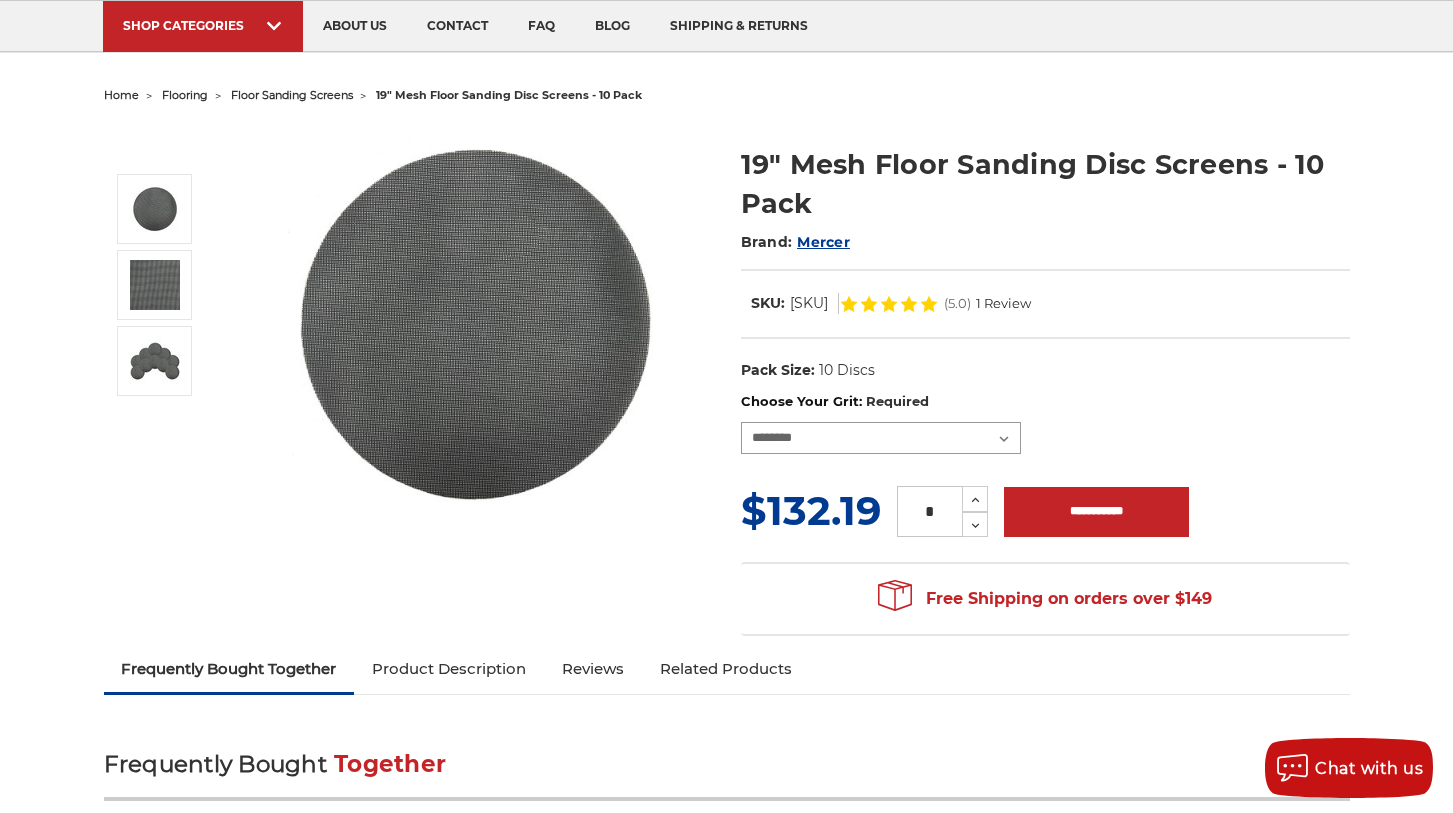 click on "**********" at bounding box center [881, 438] 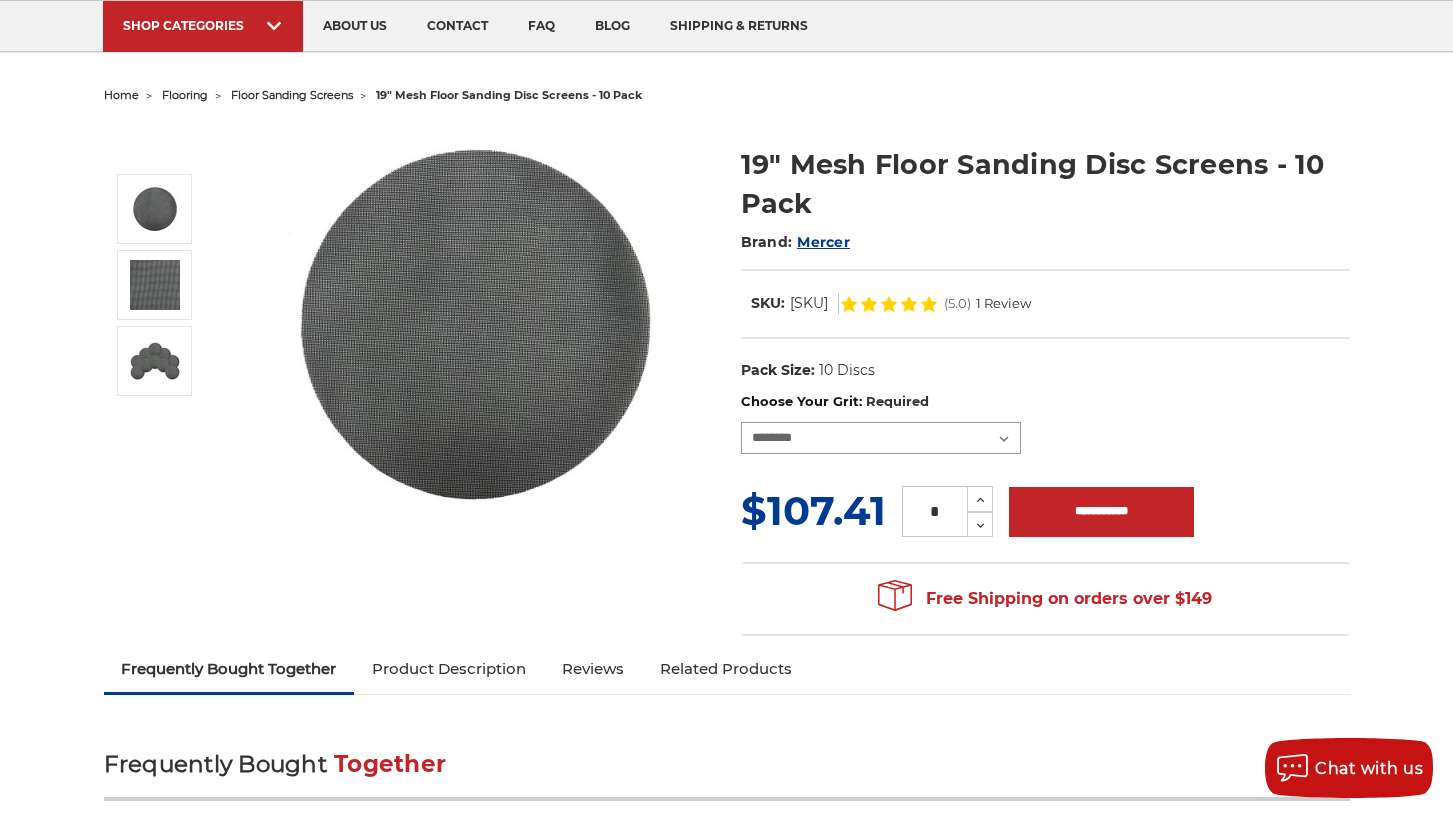 click on "**********" at bounding box center (881, 438) 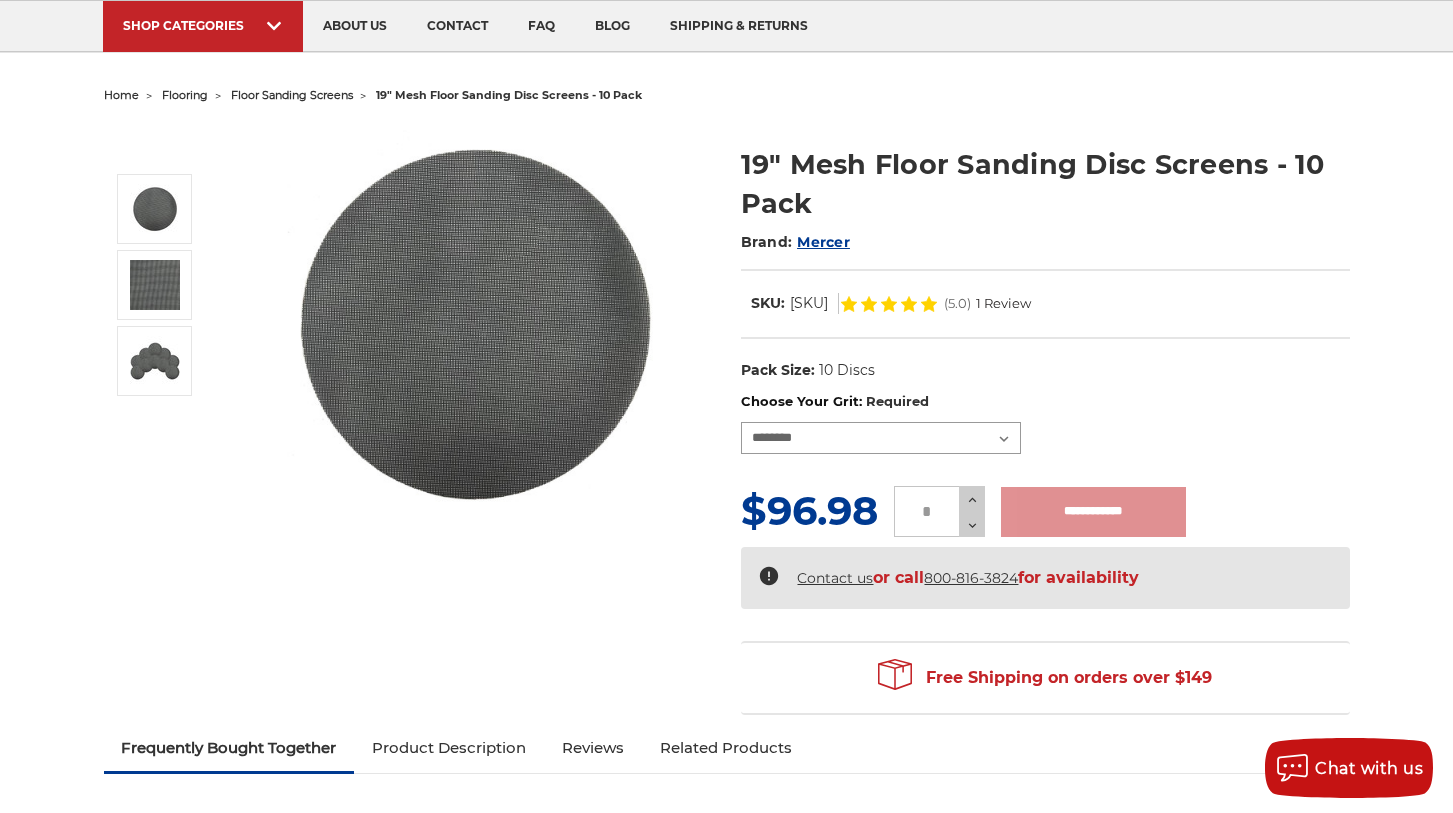 click on "**********" at bounding box center (881, 438) 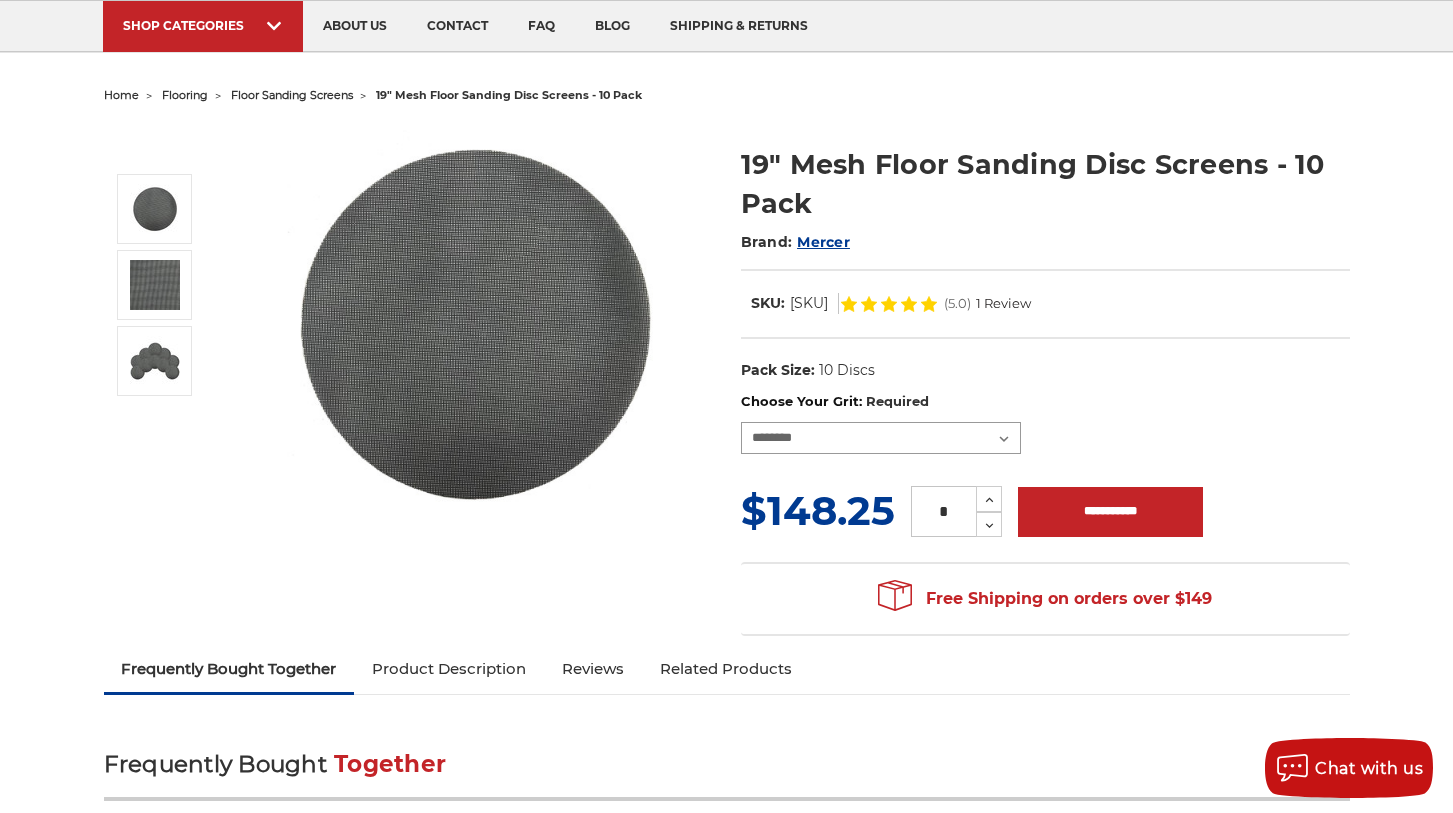 click on "**********" at bounding box center (881, 438) 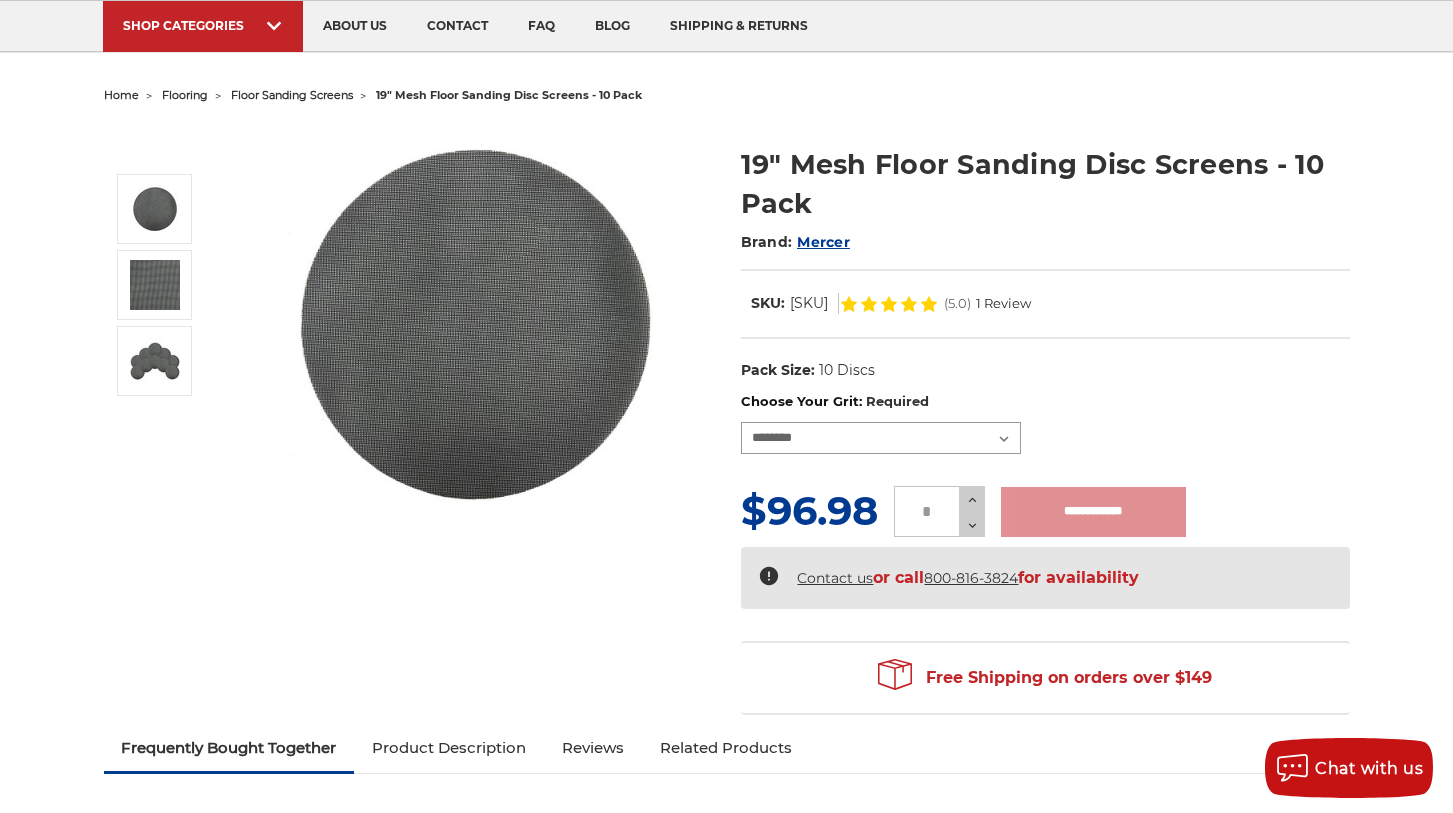 click on "**********" at bounding box center [881, 438] 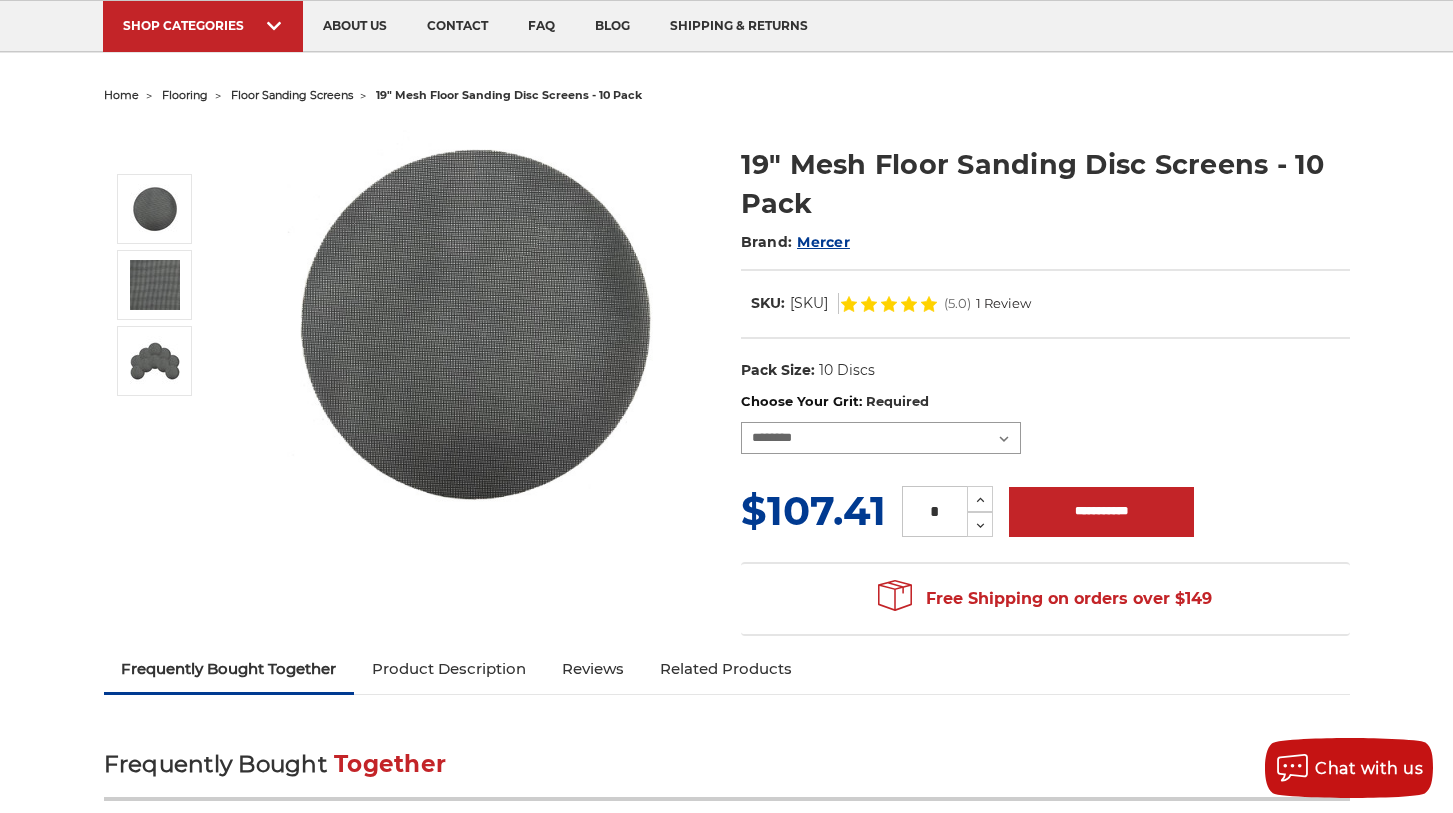 click on "**********" at bounding box center (881, 438) 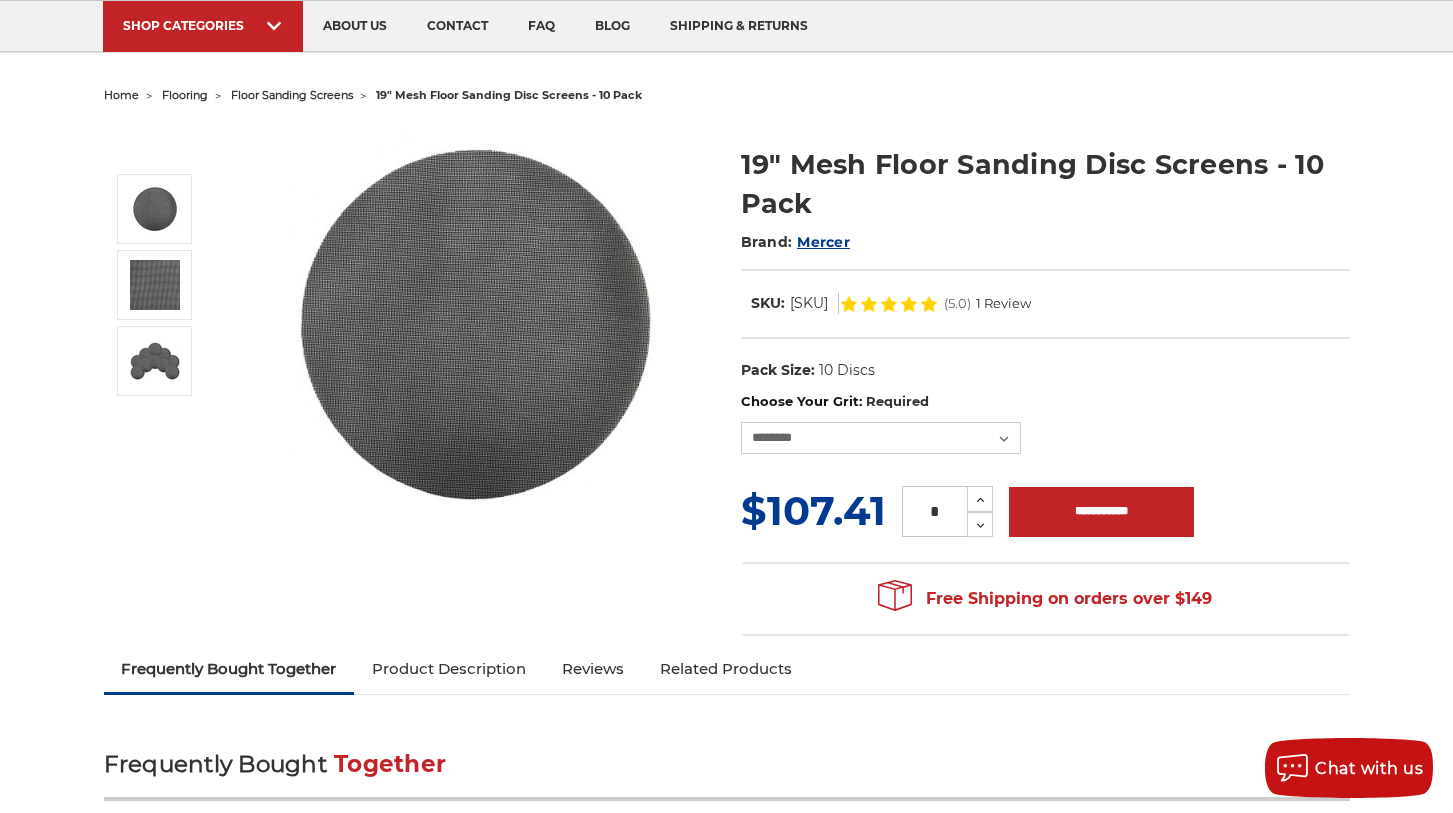 drag, startPoint x: 859, startPoint y: 297, endPoint x: 776, endPoint y: 295, distance: 83.02409 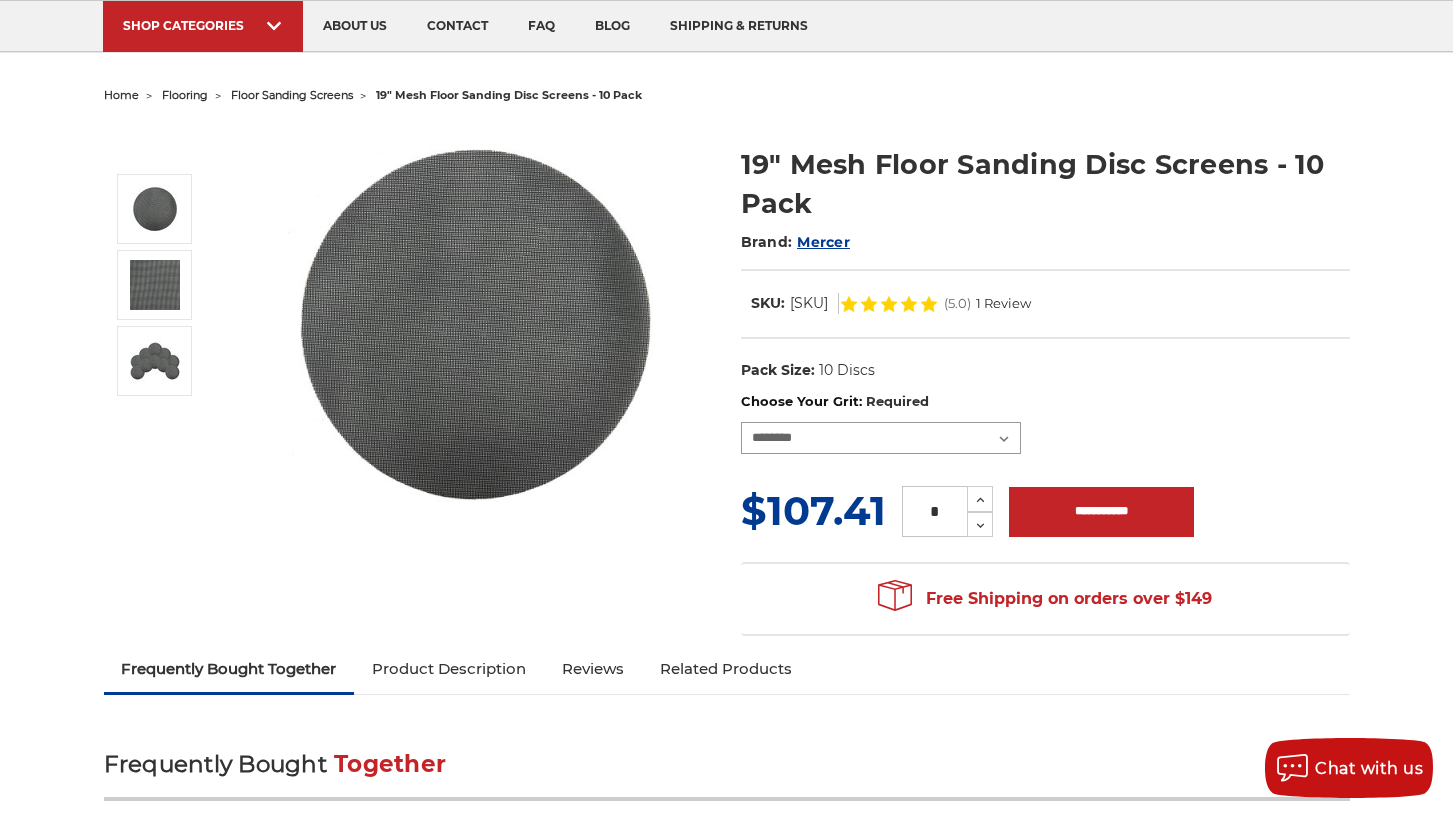 click on "**********" at bounding box center (881, 438) 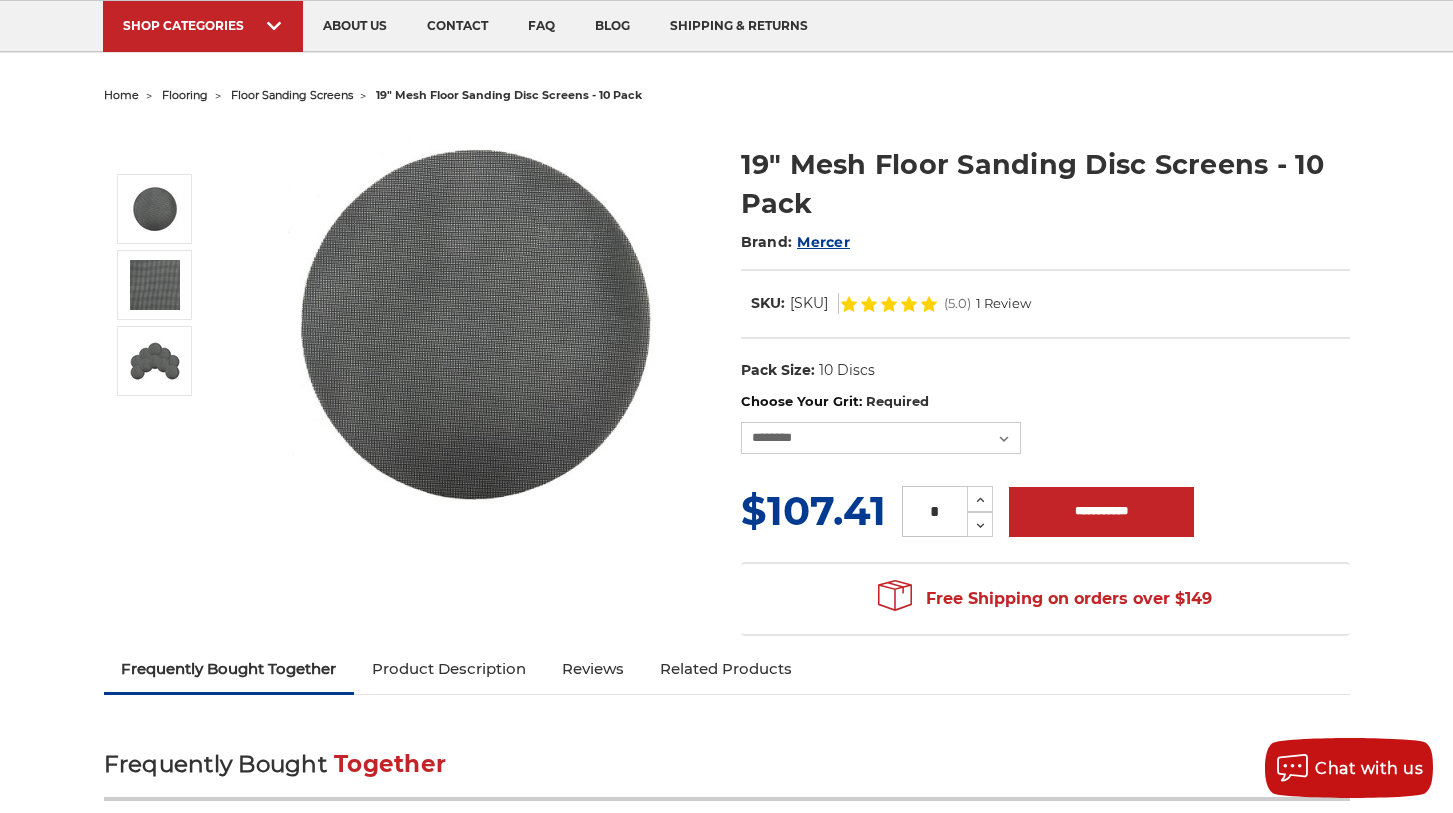 click on "**********" at bounding box center (1045, 423) 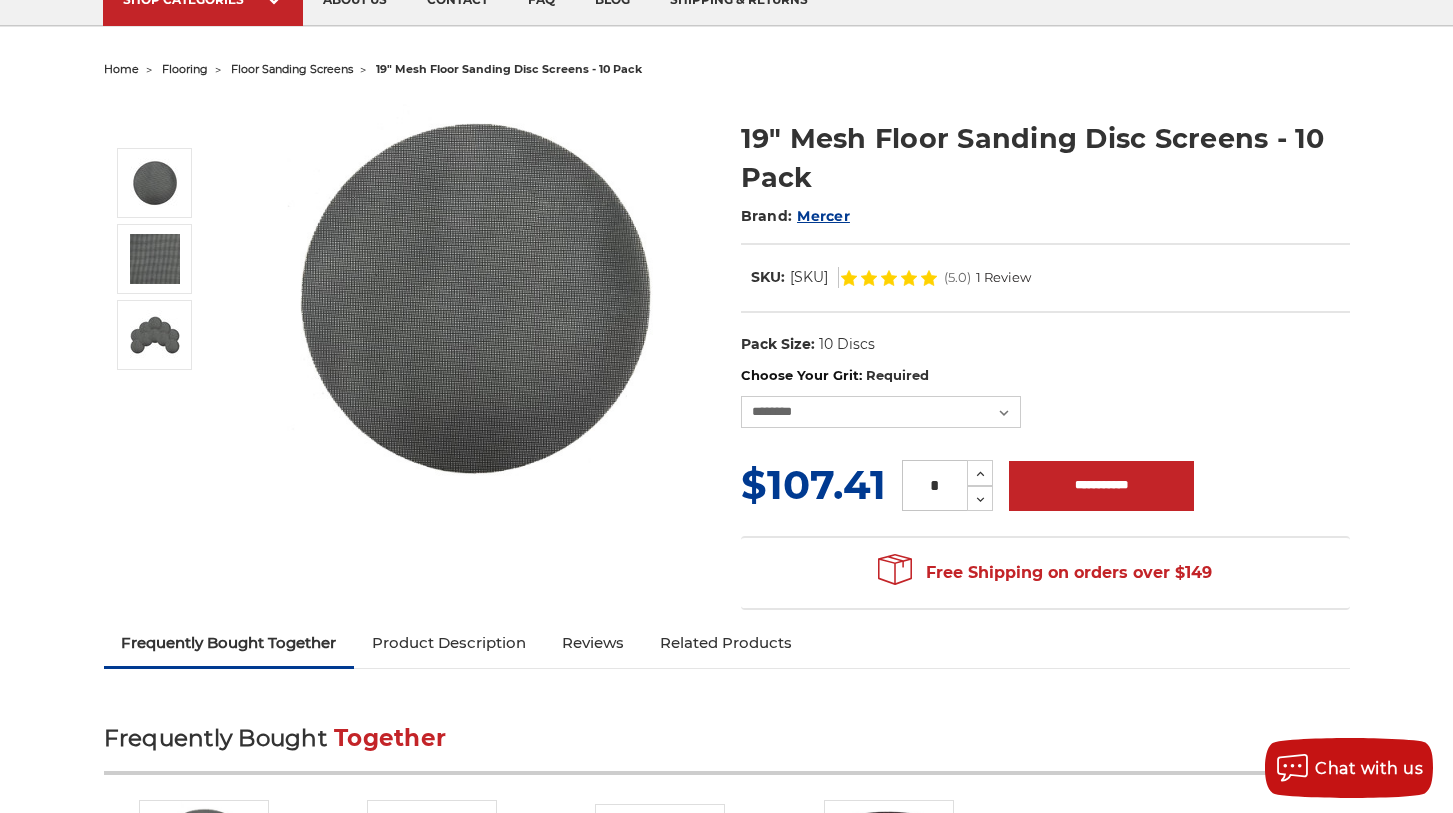 scroll, scrollTop: 0, scrollLeft: 0, axis: both 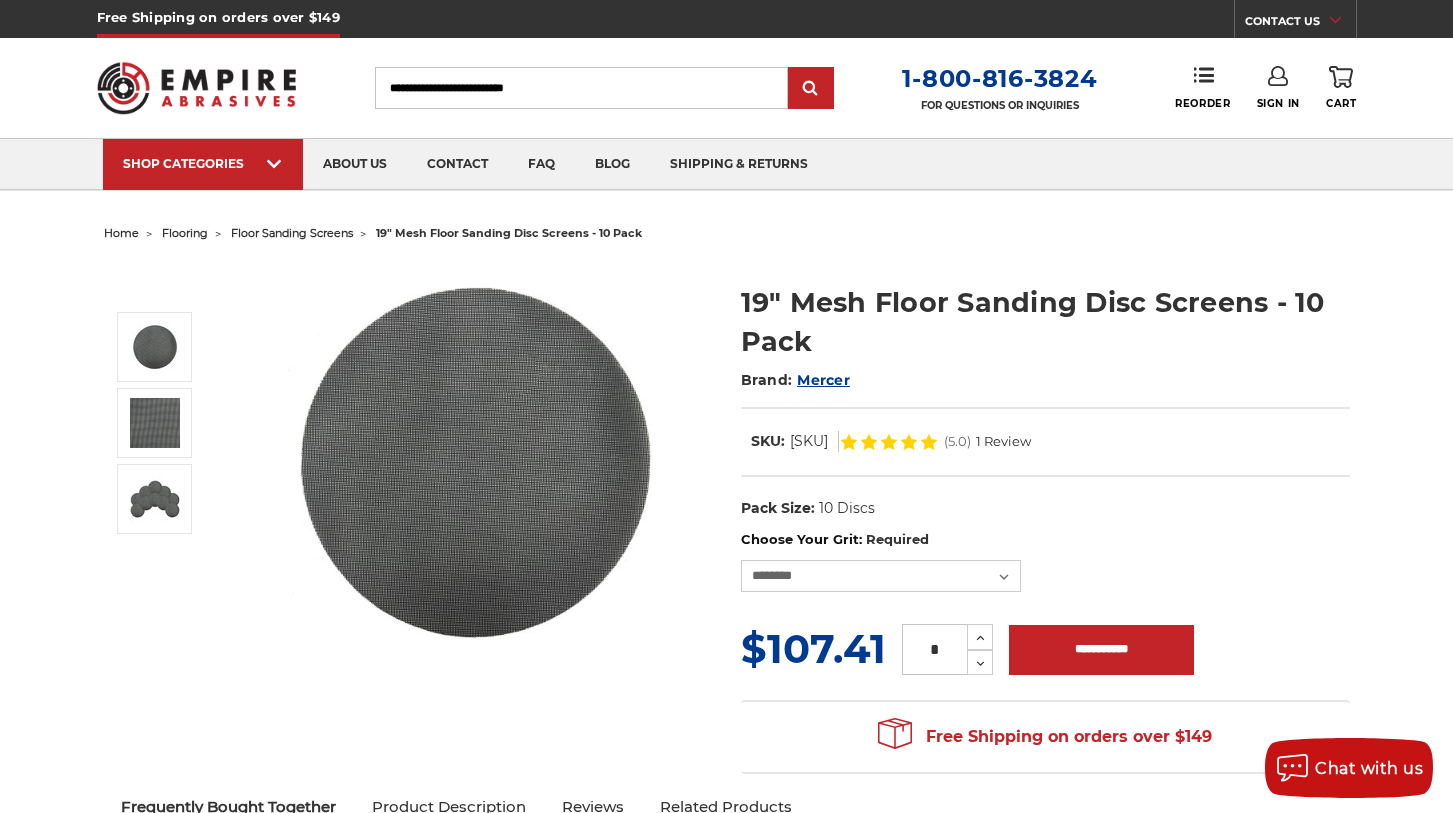 click on "Search" at bounding box center (581, 88) 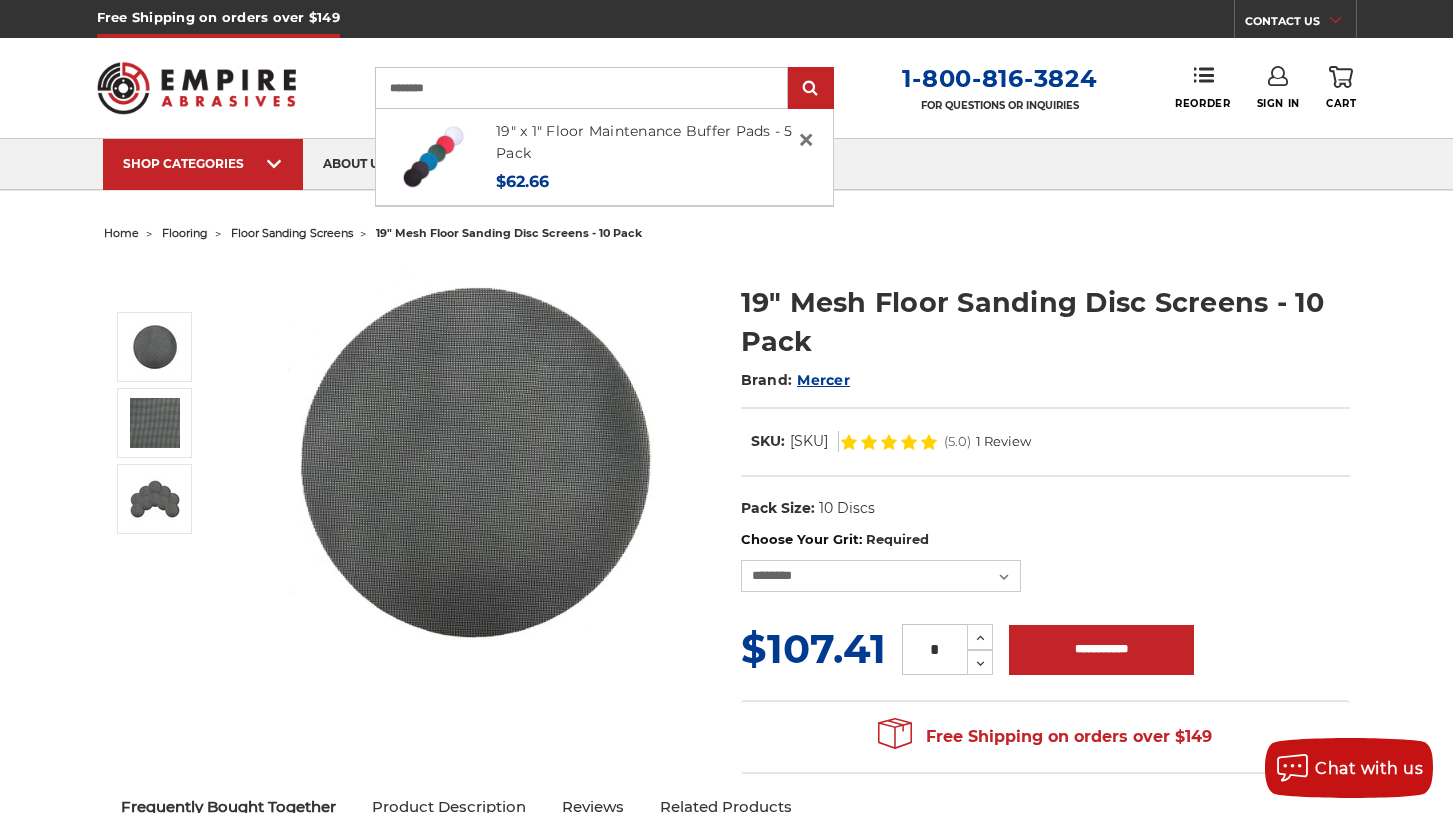 type on "********" 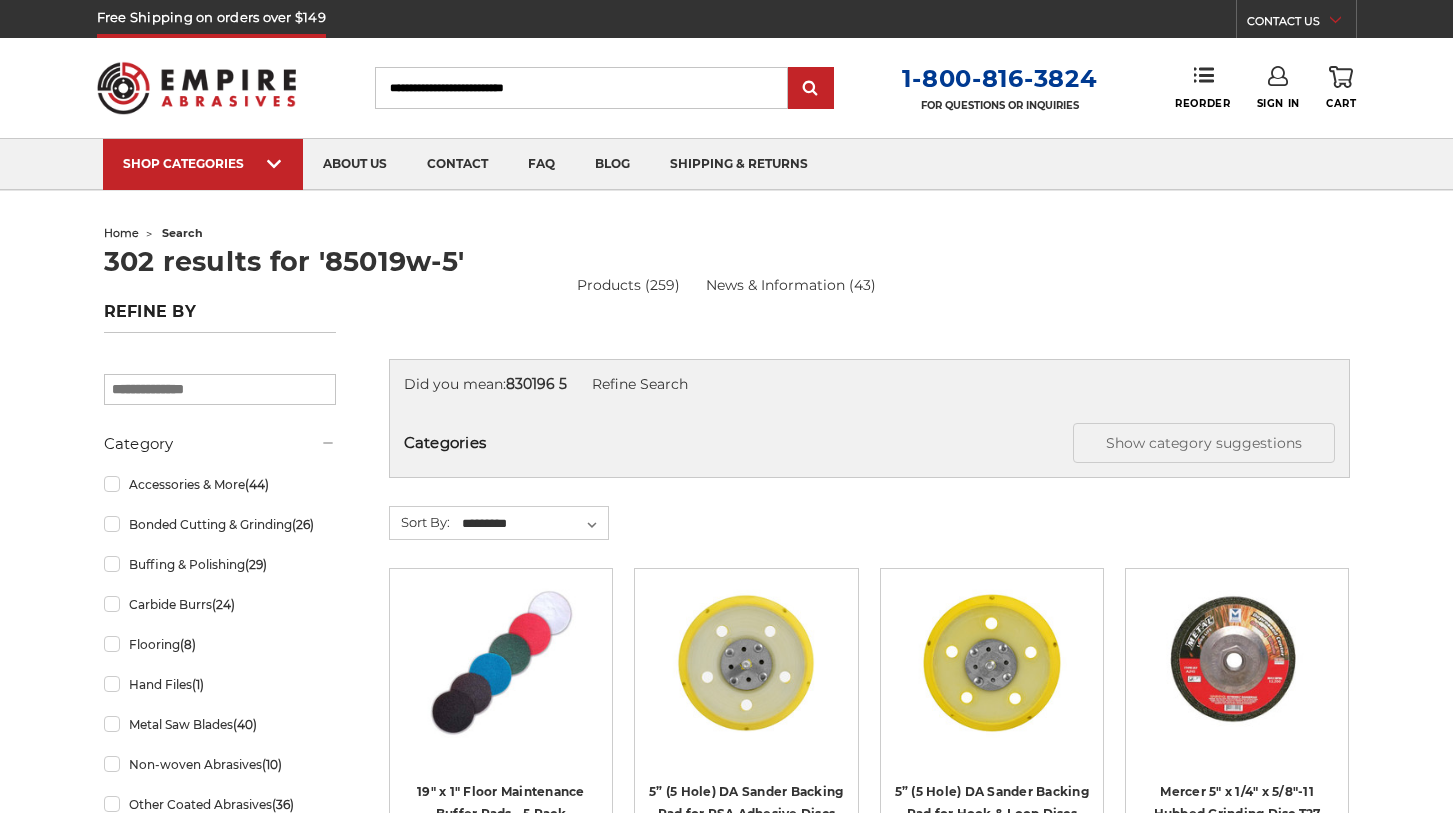 scroll, scrollTop: 0, scrollLeft: 0, axis: both 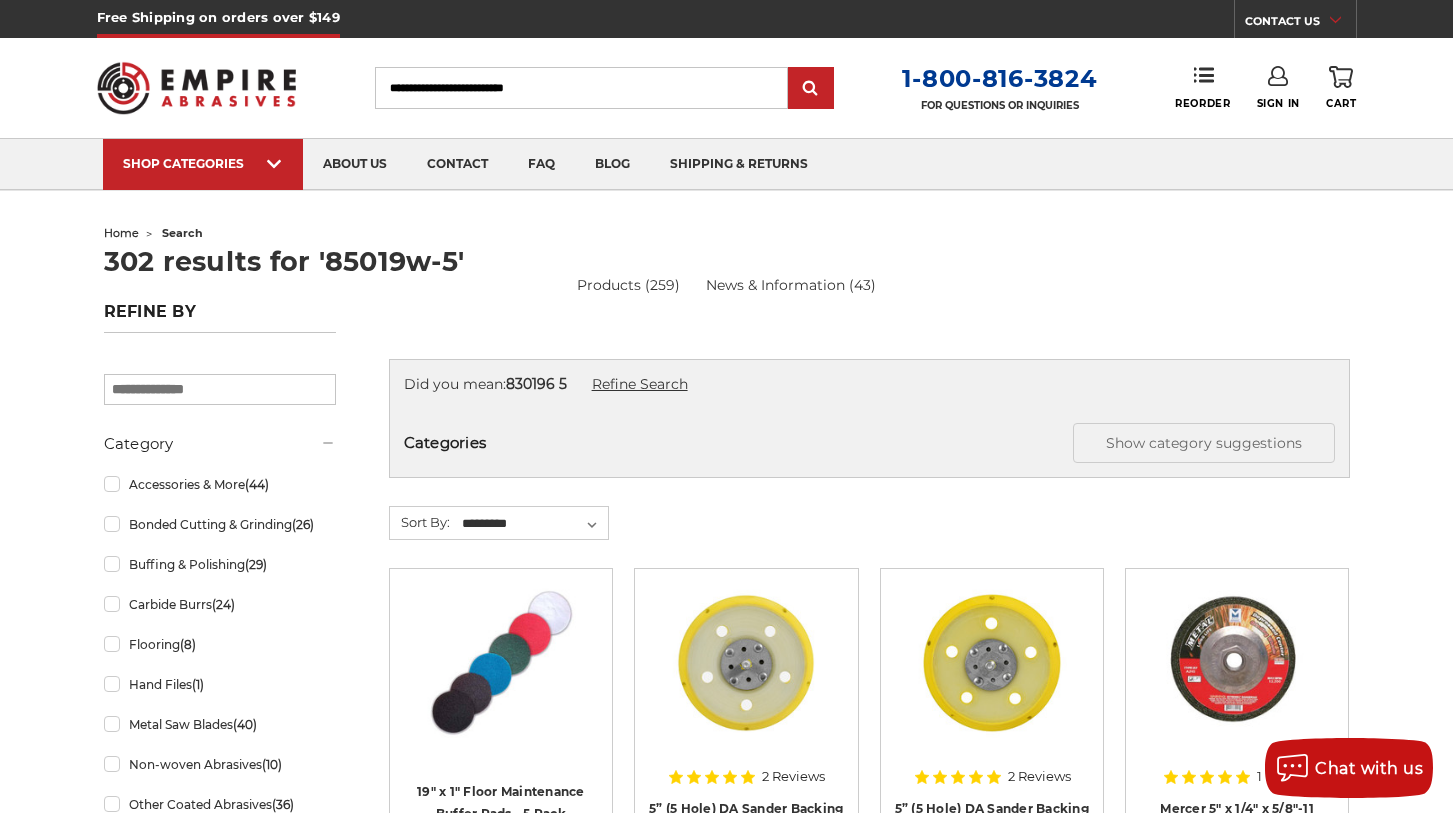 click on "Refine Search" at bounding box center (640, 384) 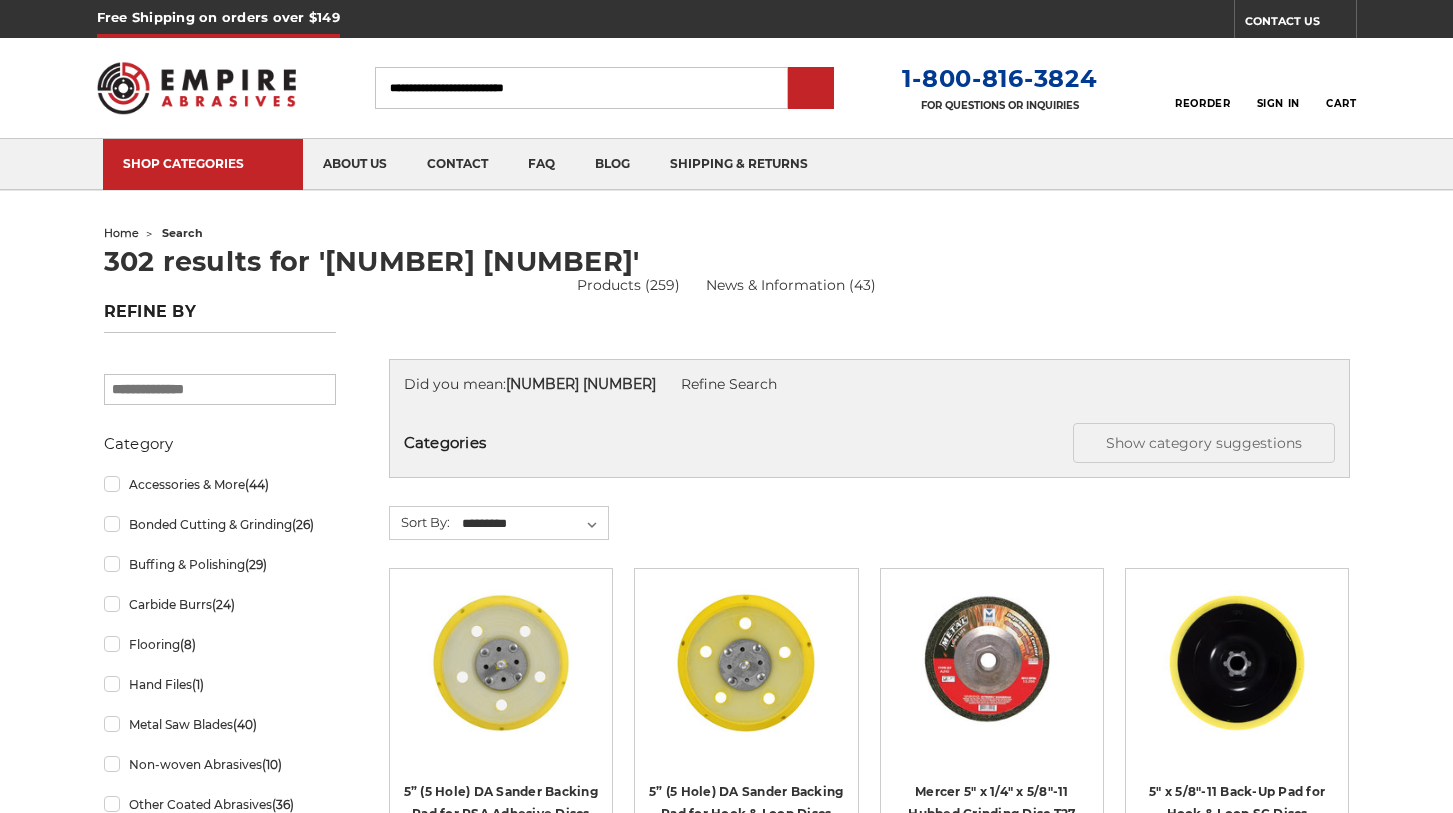 scroll, scrollTop: 0, scrollLeft: 0, axis: both 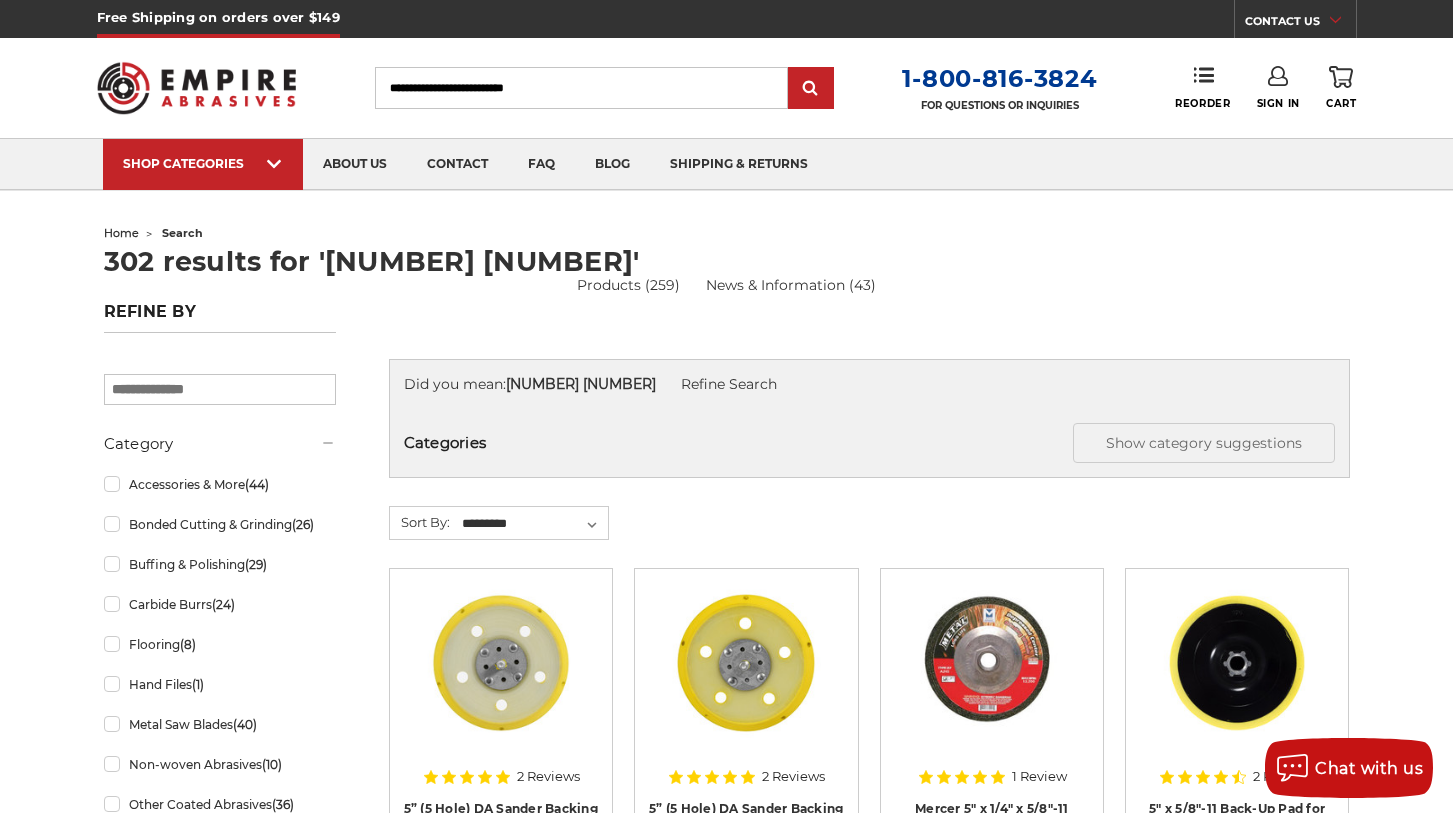 click on "Search" at bounding box center [581, 88] 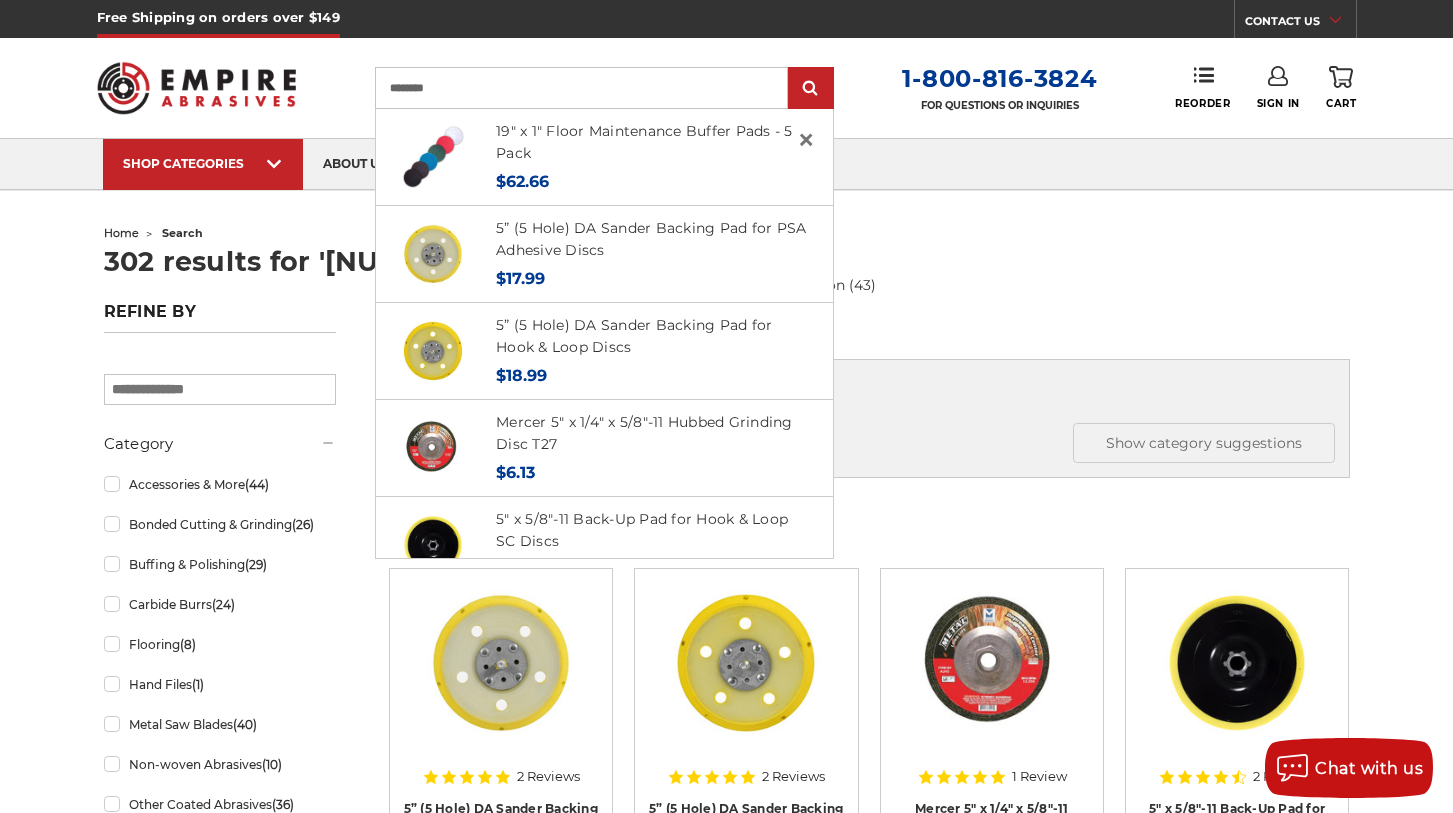 type on "********" 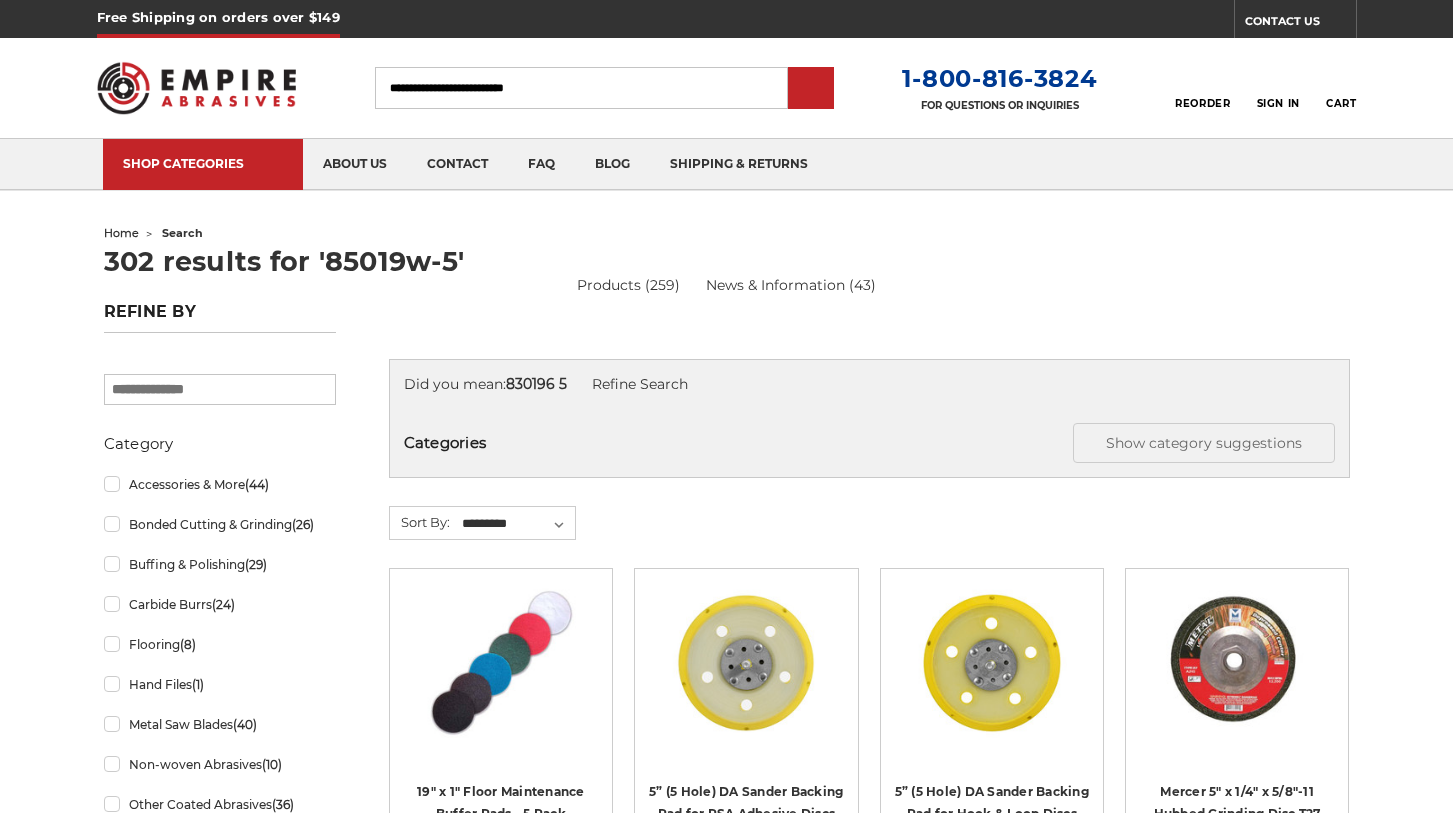 scroll, scrollTop: 0, scrollLeft: 0, axis: both 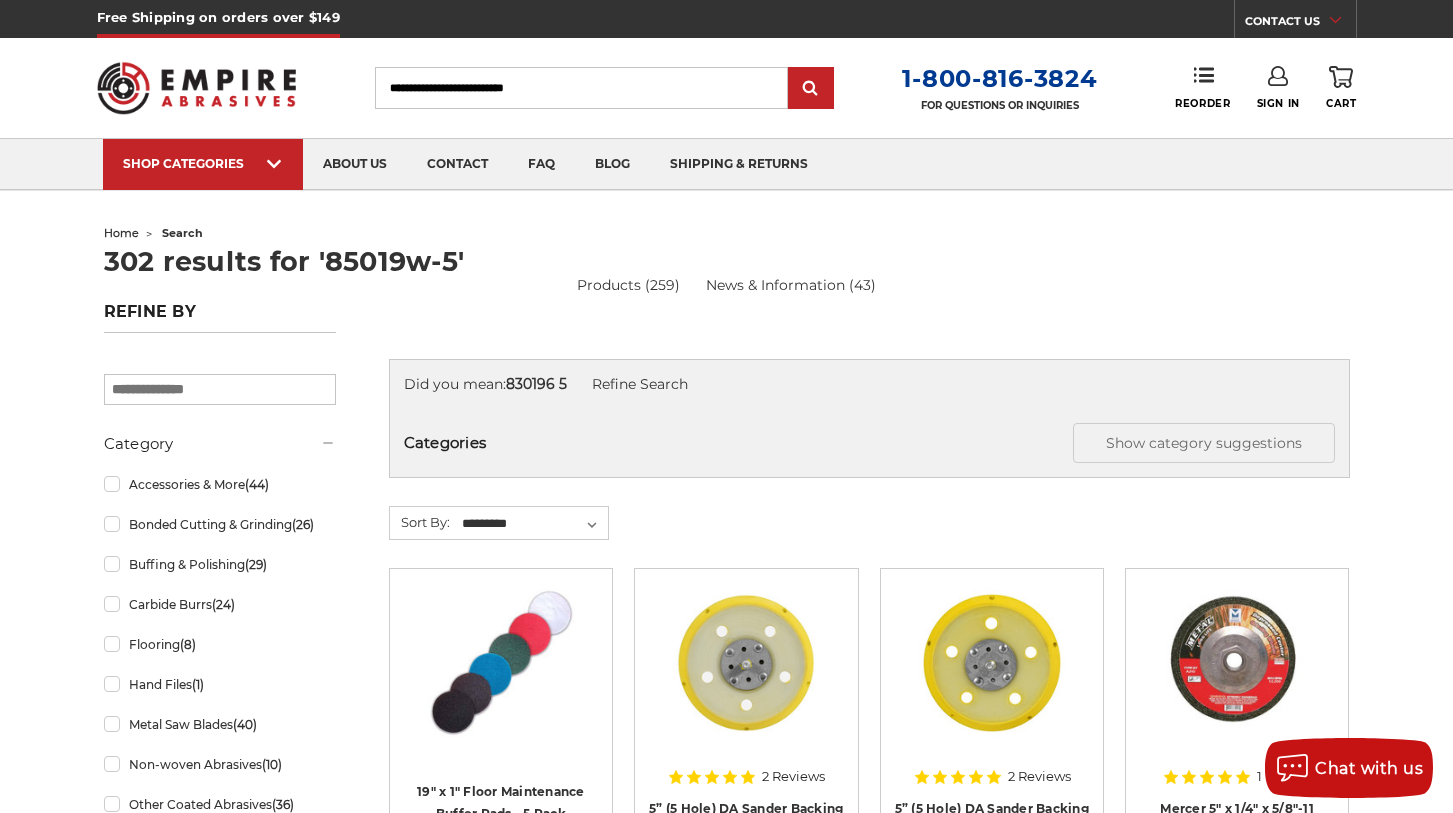 click on "Search" at bounding box center [581, 88] 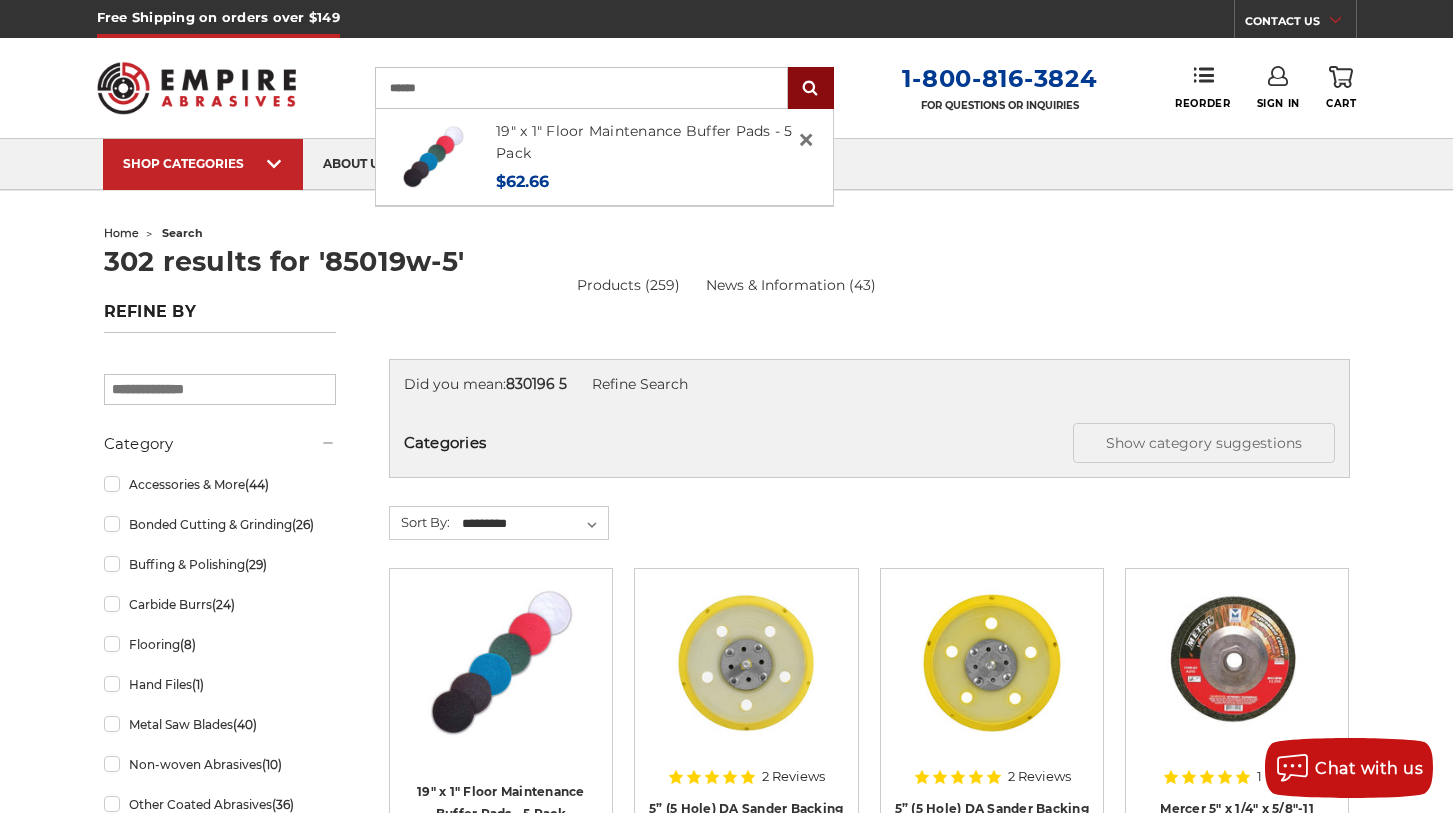 type on "******" 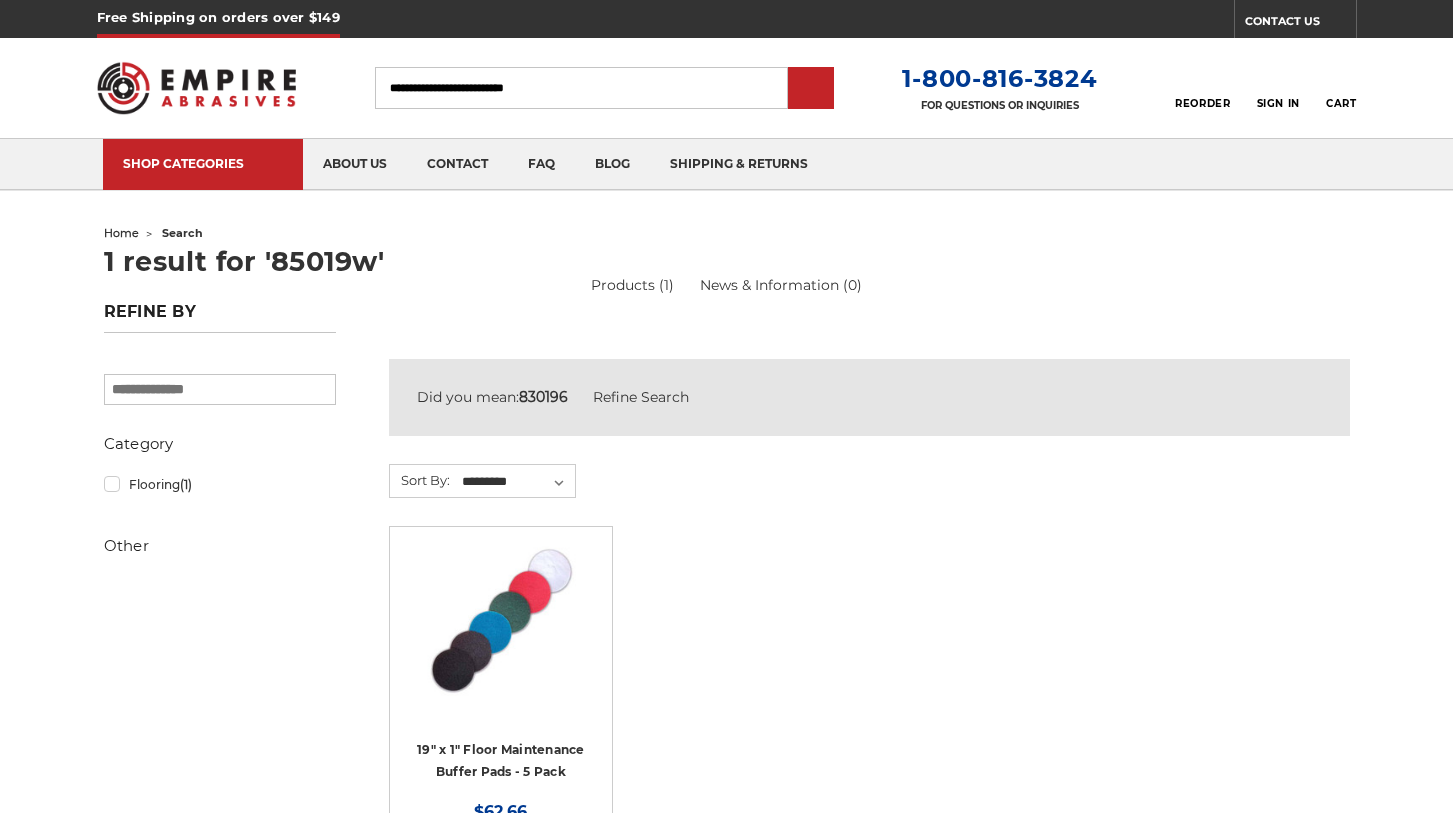 scroll, scrollTop: 0, scrollLeft: 0, axis: both 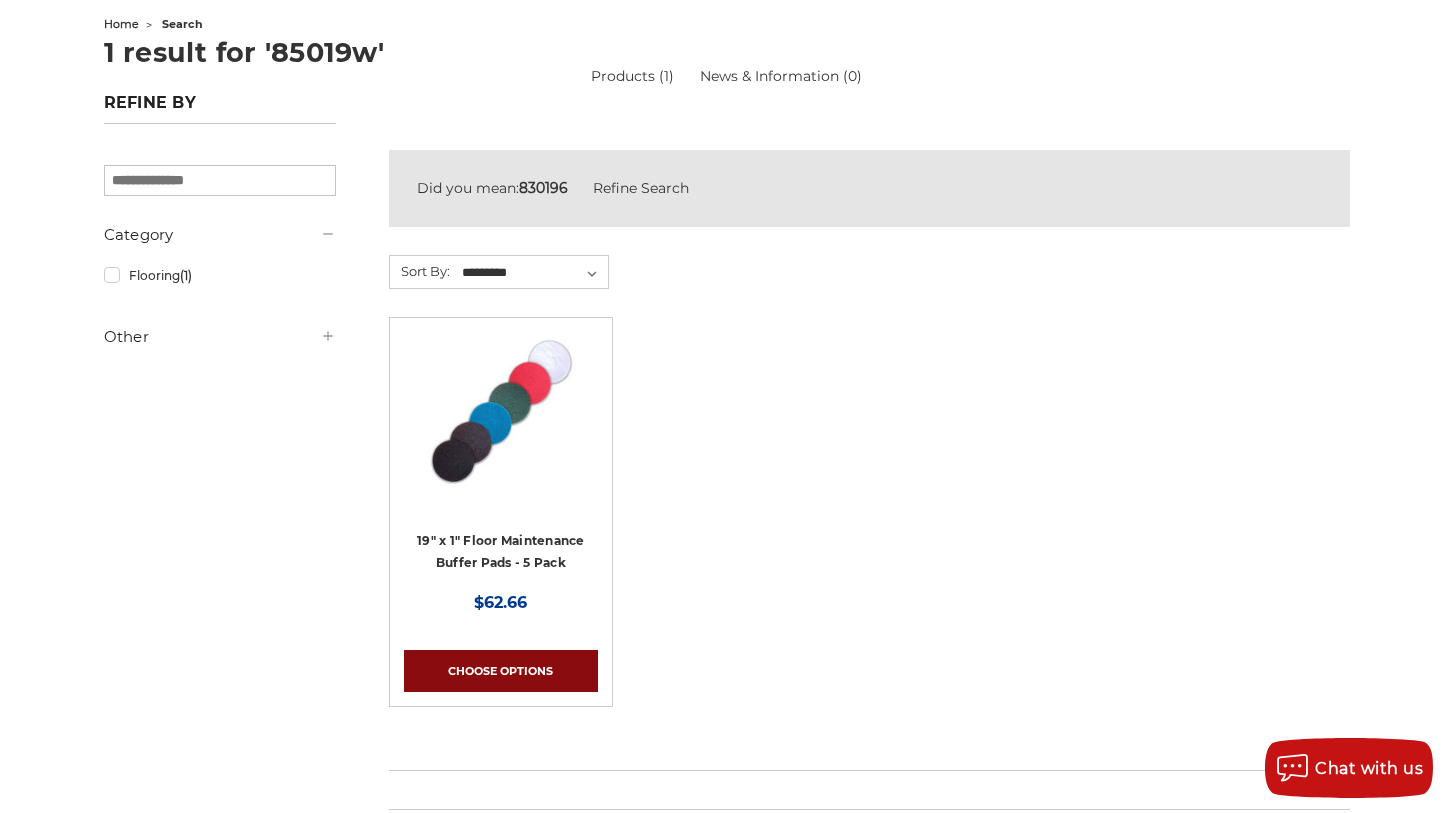 click on "Choose Options" at bounding box center (501, 671) 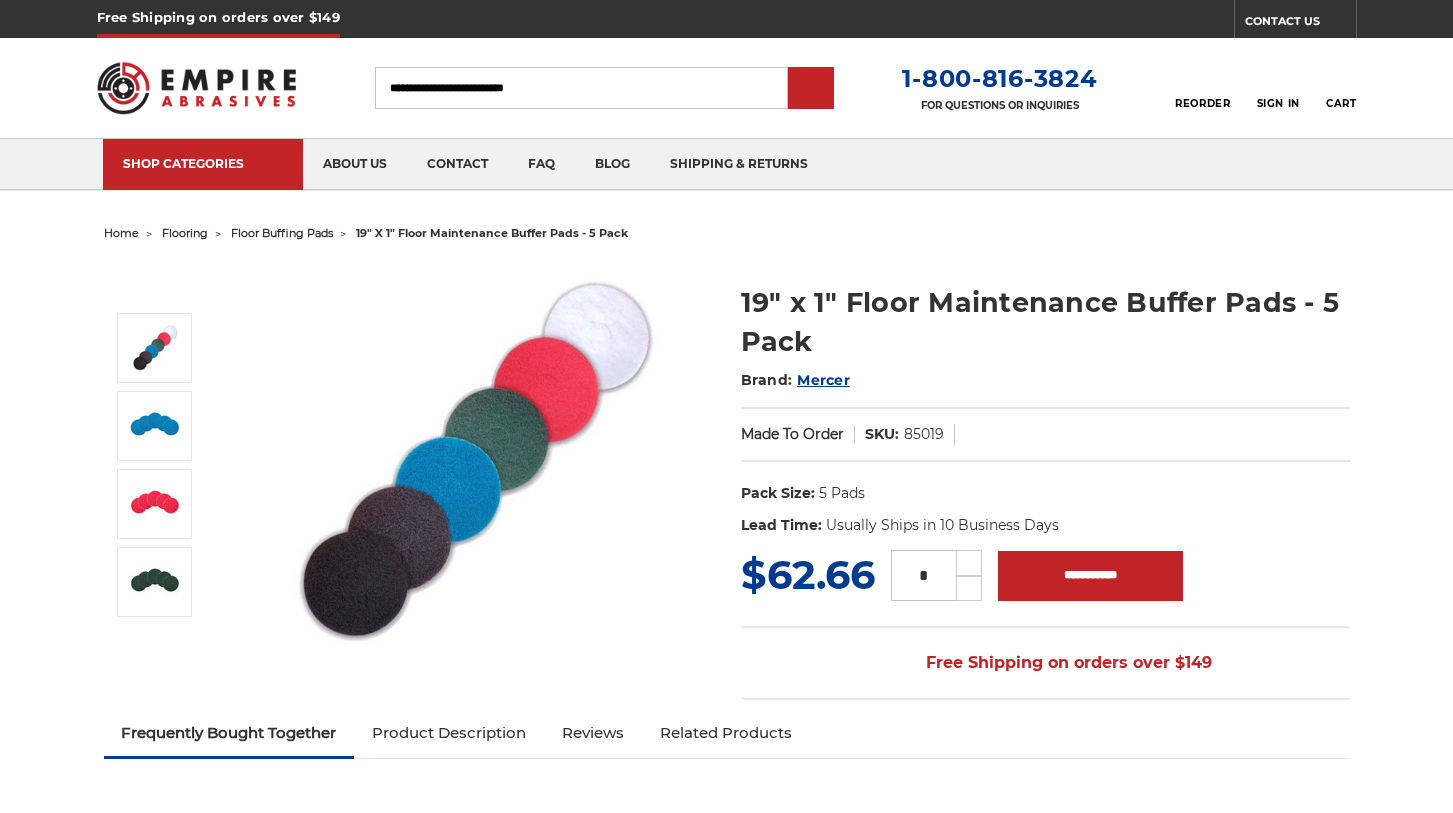 scroll, scrollTop: 0, scrollLeft: 0, axis: both 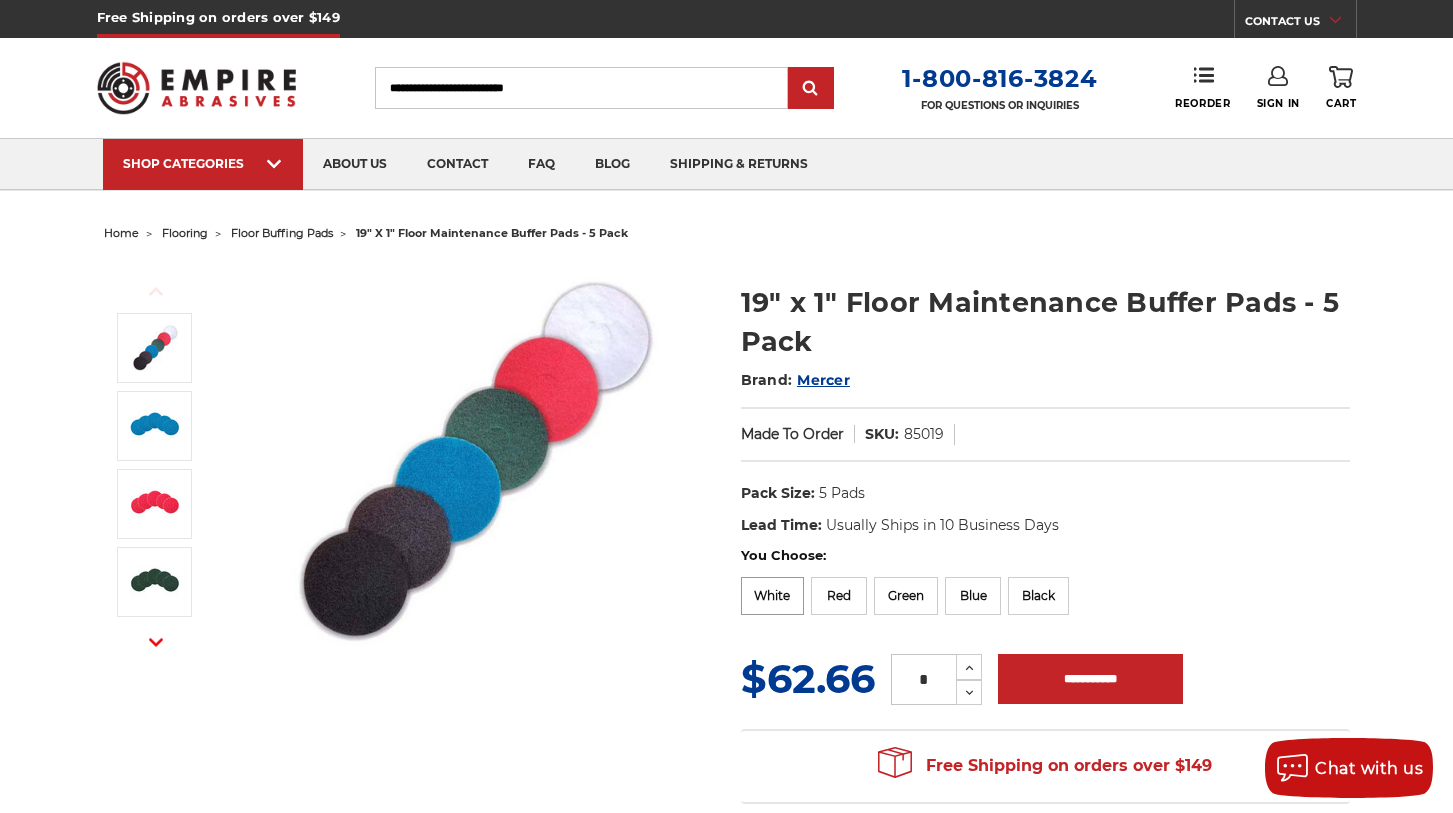 click on "White" at bounding box center (773, 596) 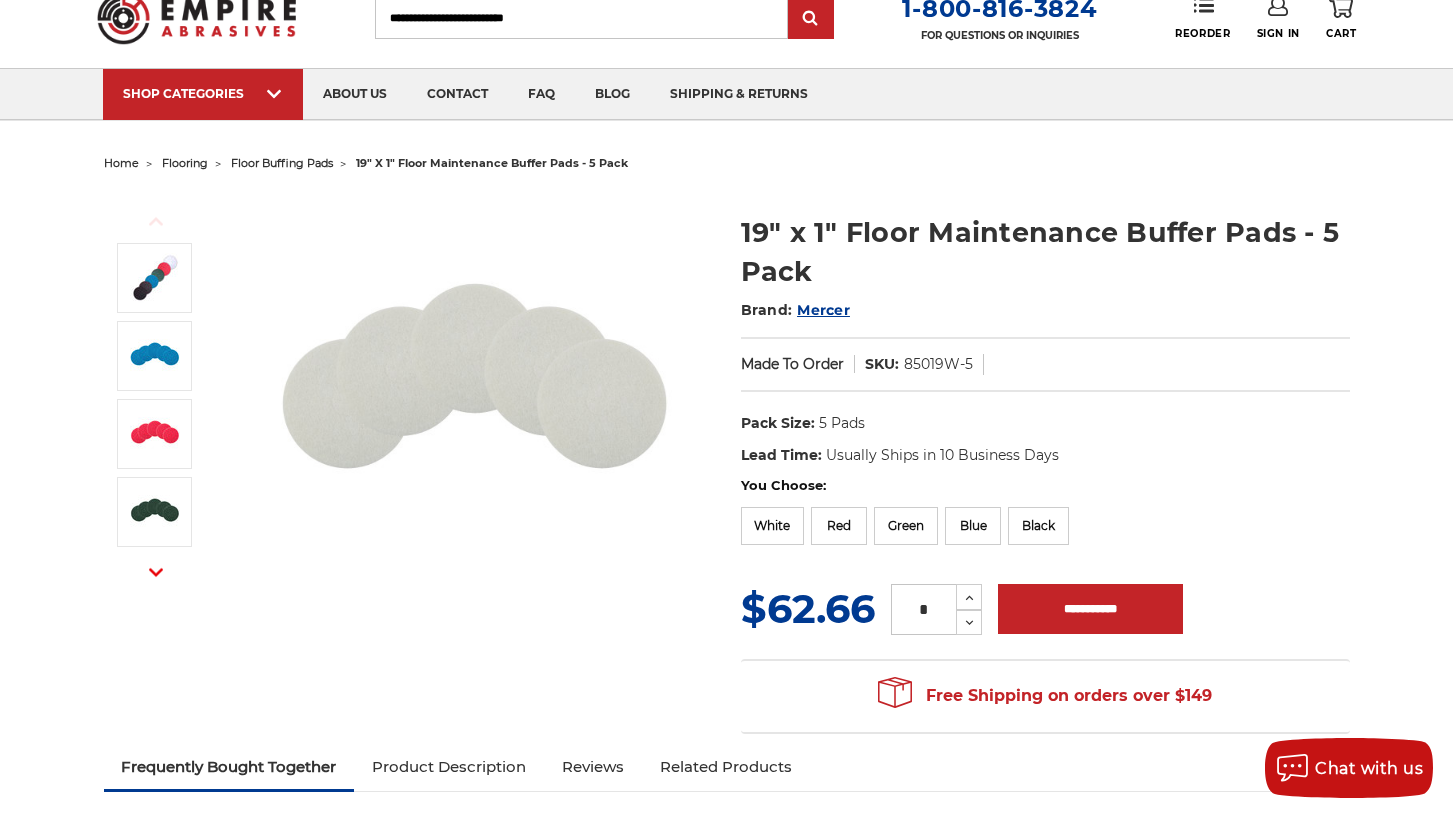 scroll, scrollTop: 75, scrollLeft: 0, axis: vertical 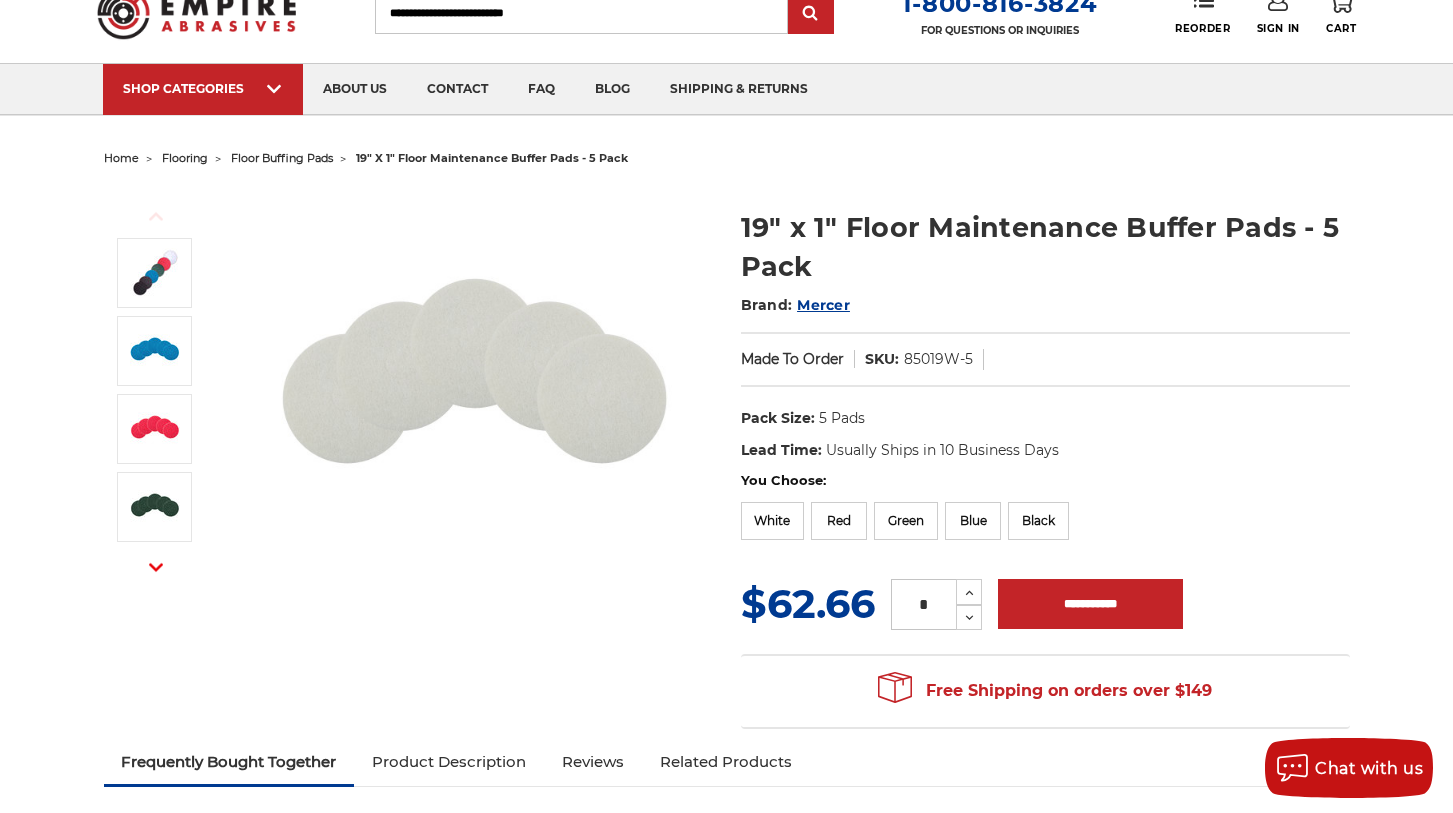 drag, startPoint x: 652, startPoint y: 293, endPoint x: 683, endPoint y: 289, distance: 31.257 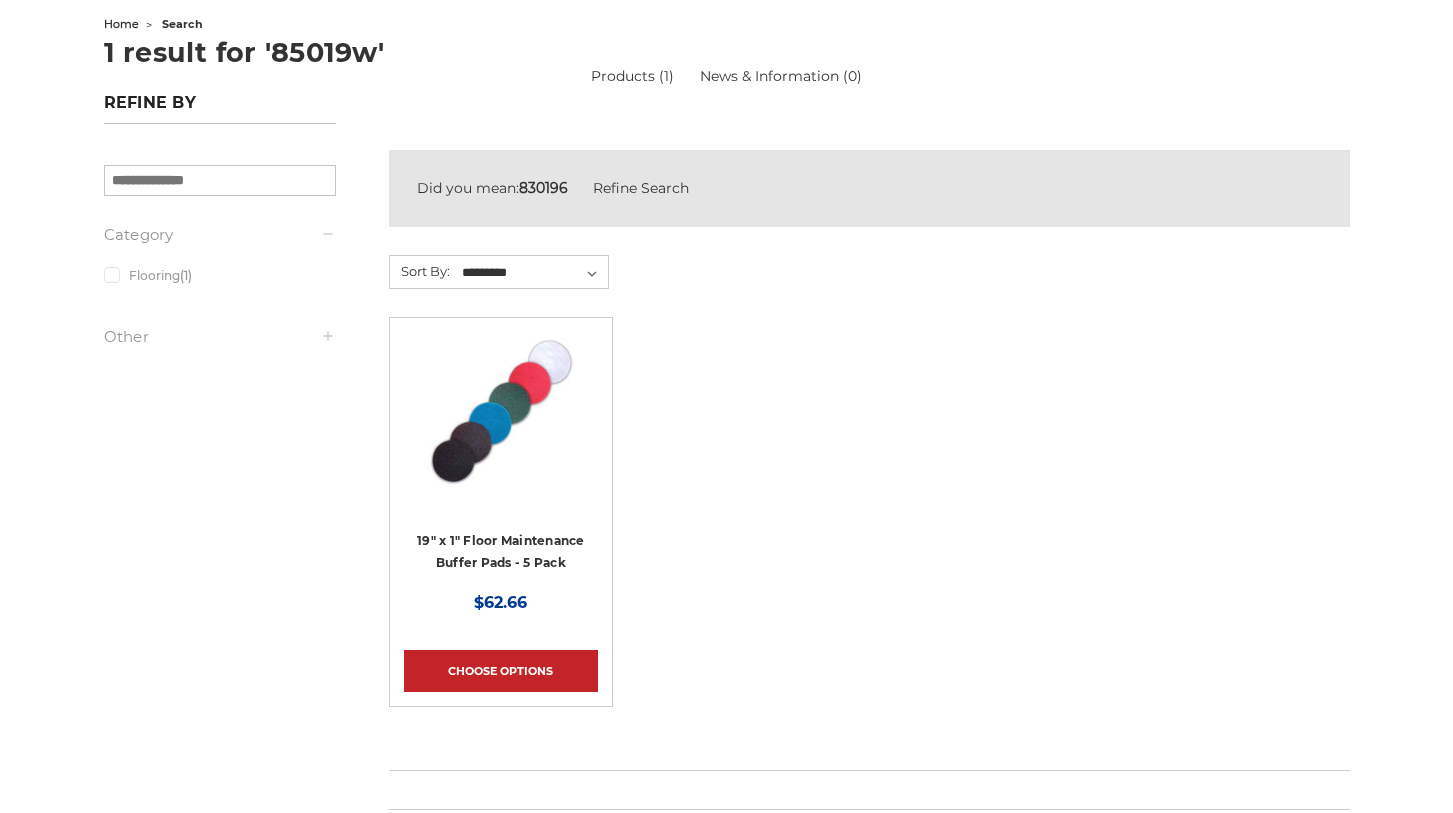 scroll, scrollTop: 209, scrollLeft: 0, axis: vertical 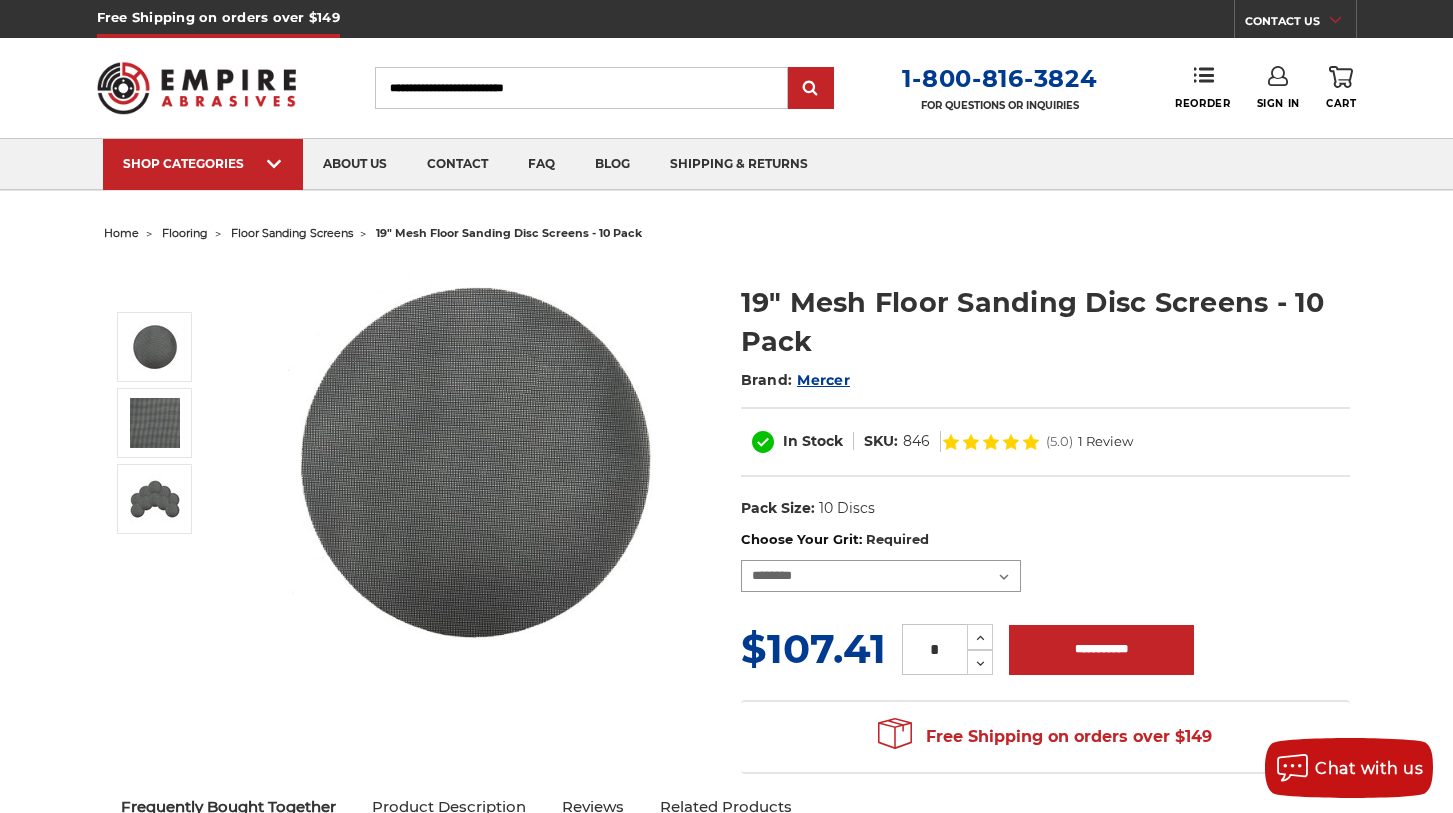 click on "**********" at bounding box center (881, 576) 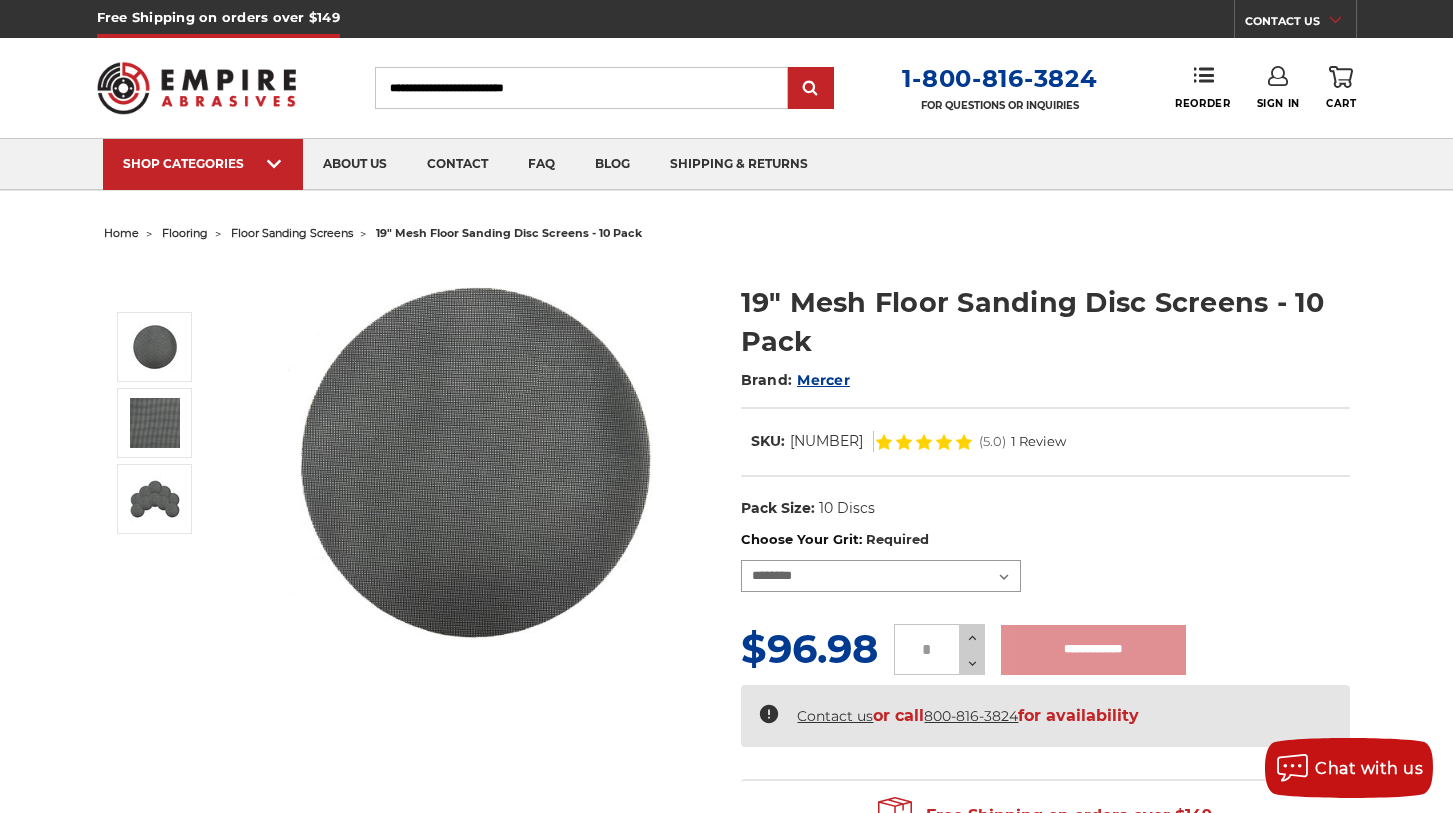 click on "**********" at bounding box center [881, 576] 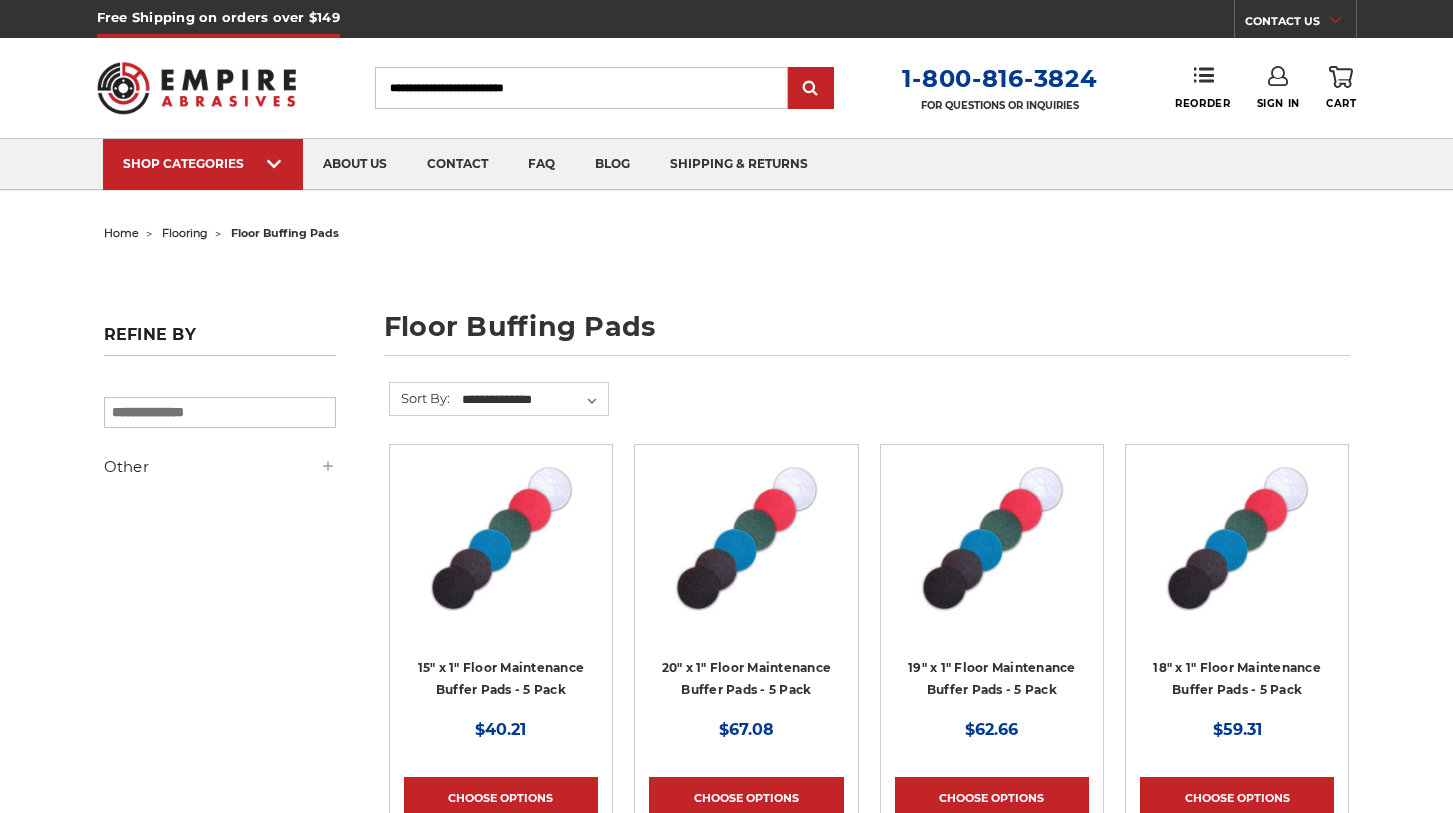 scroll, scrollTop: 0, scrollLeft: 0, axis: both 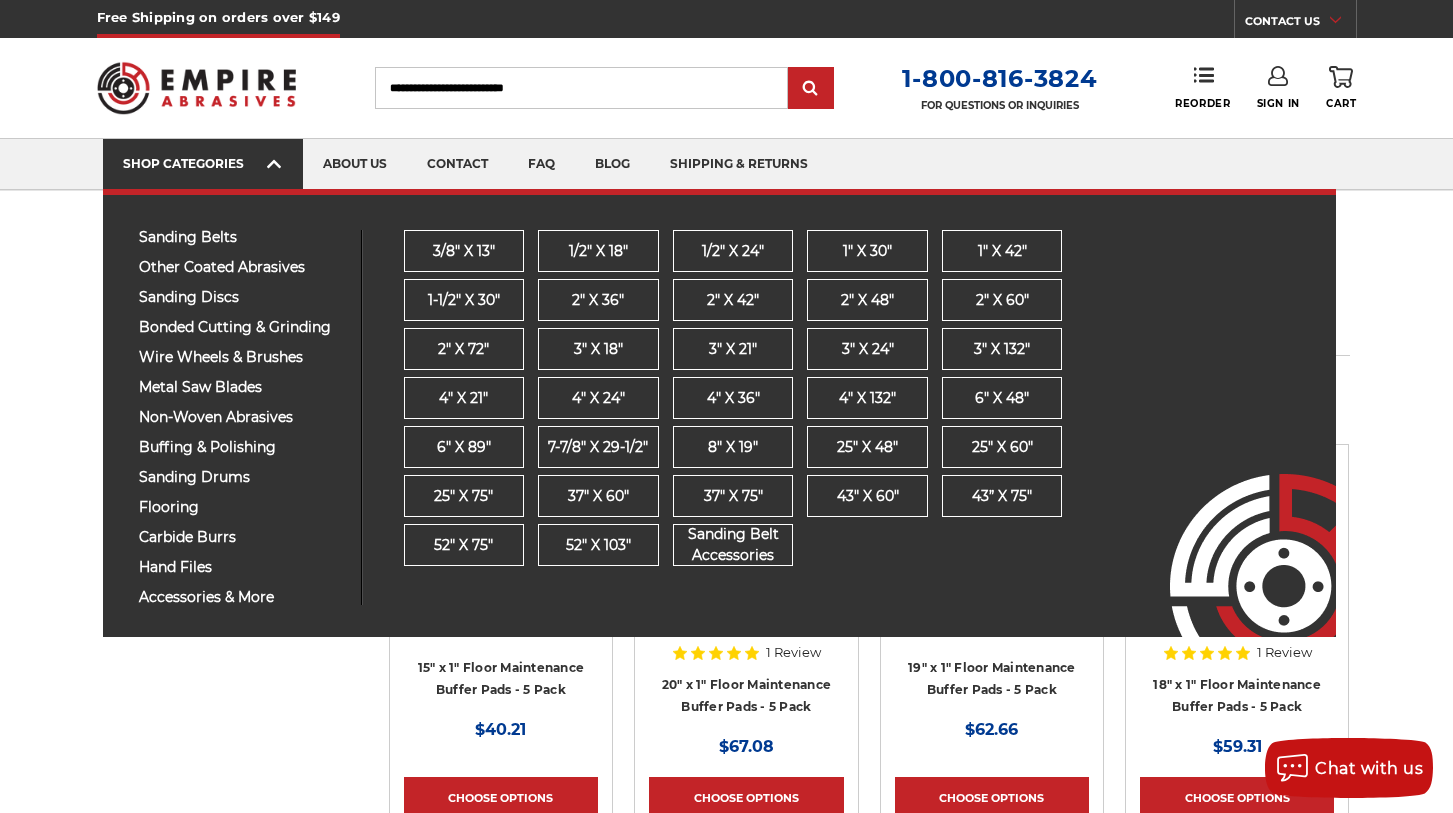 click on "SHOP CATEGORIES" at bounding box center (203, 164) 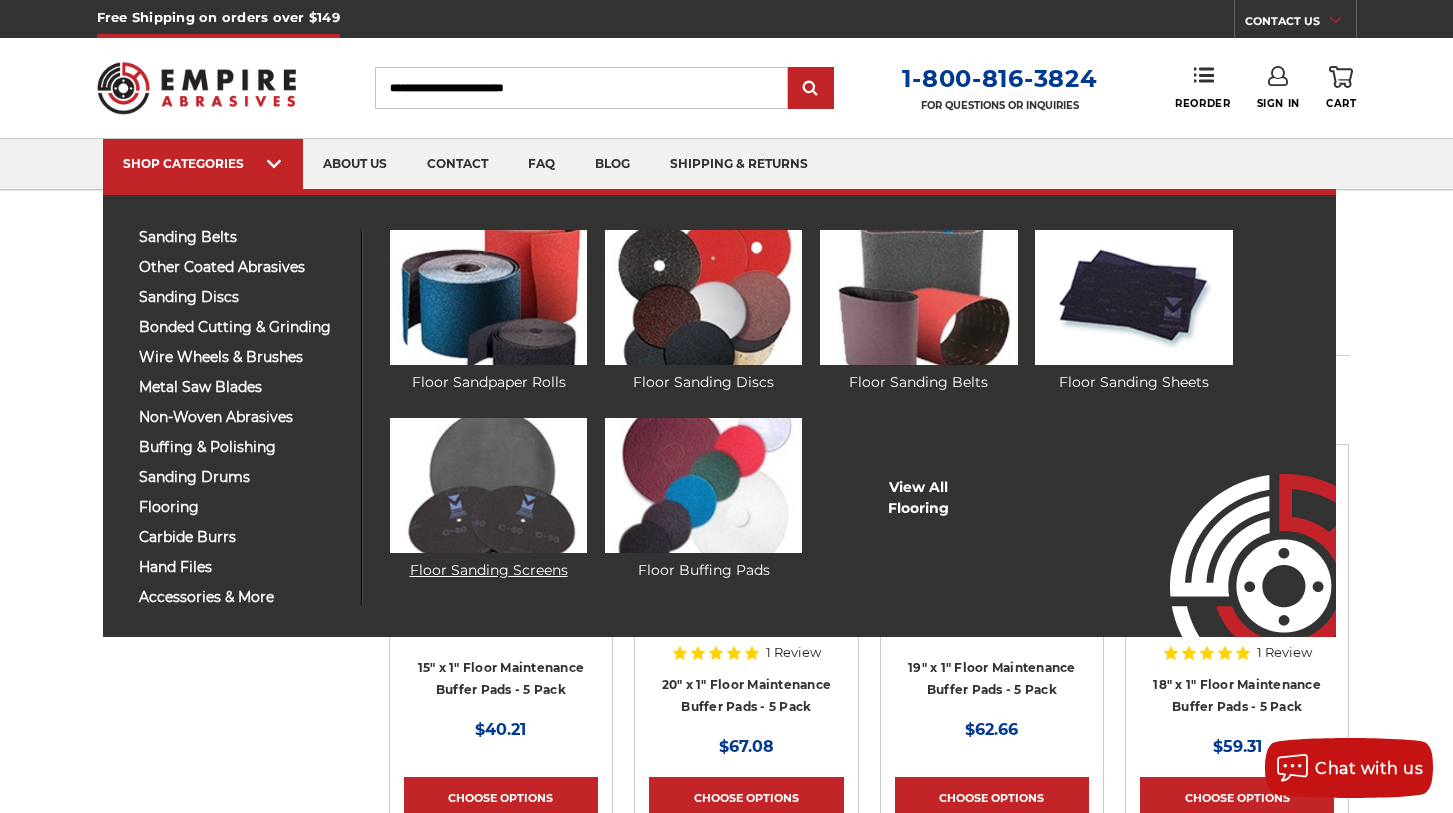 click at bounding box center [488, 485] 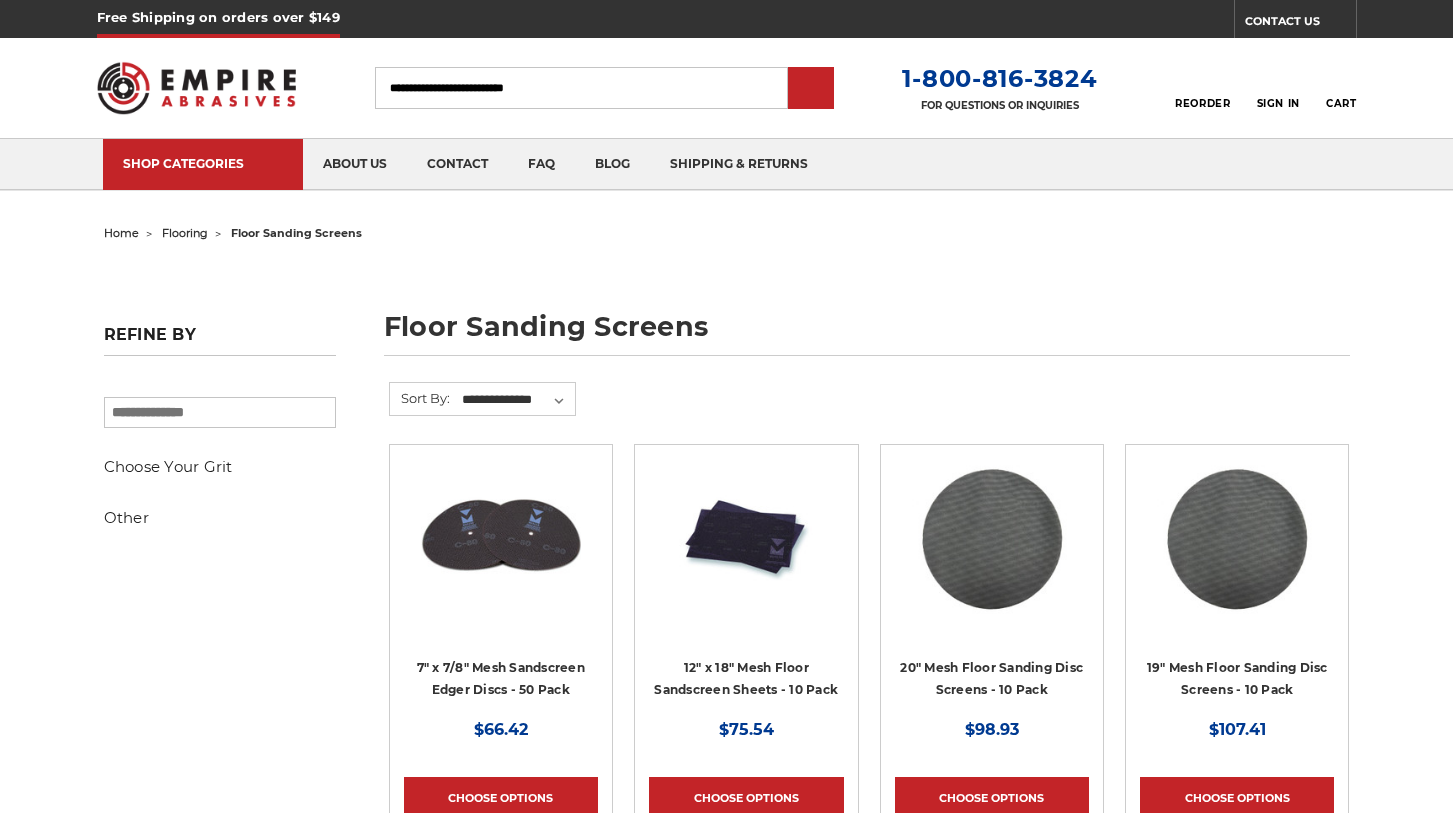scroll, scrollTop: 0, scrollLeft: 0, axis: both 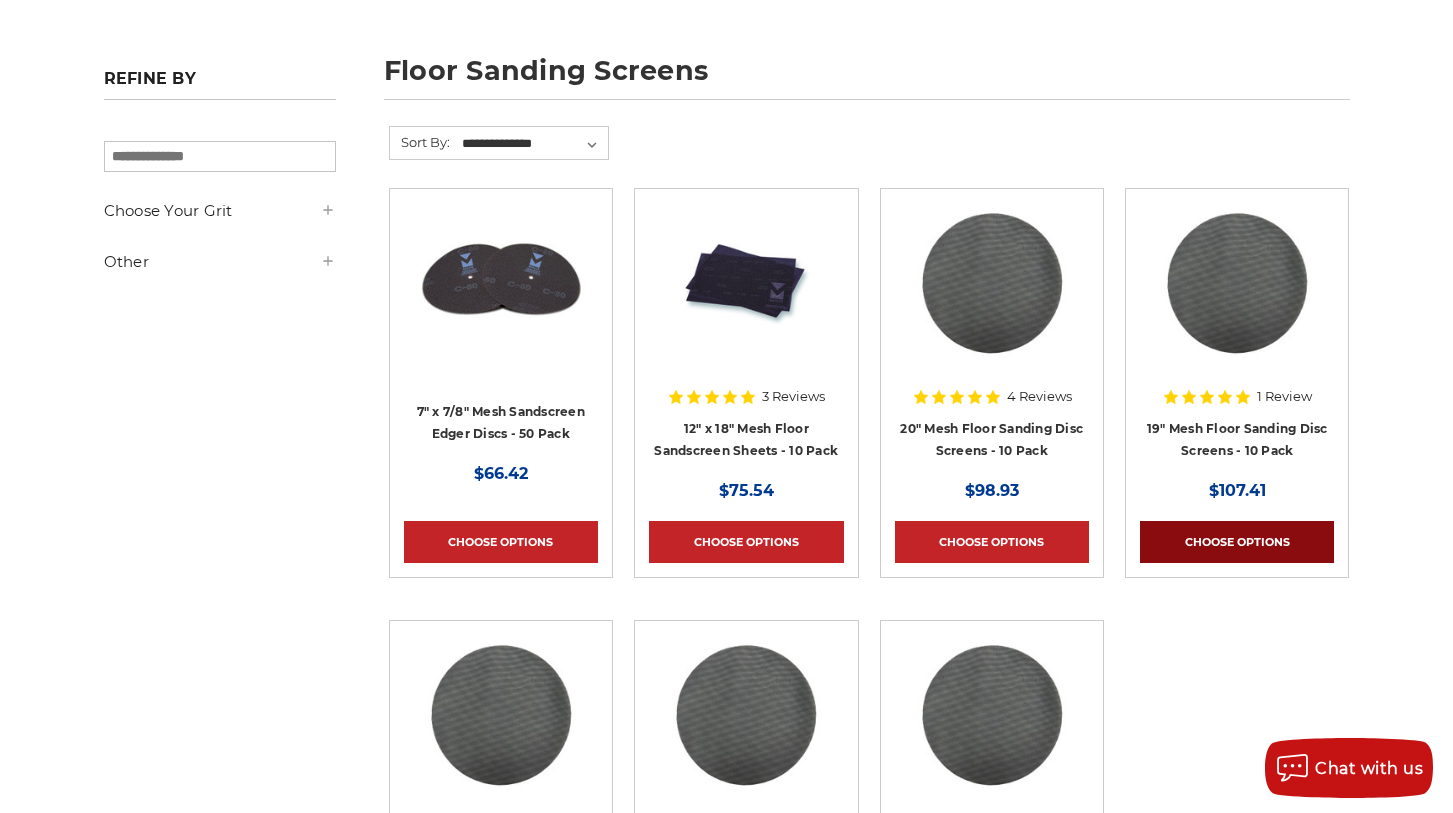 click on "Choose Options" at bounding box center [1237, 542] 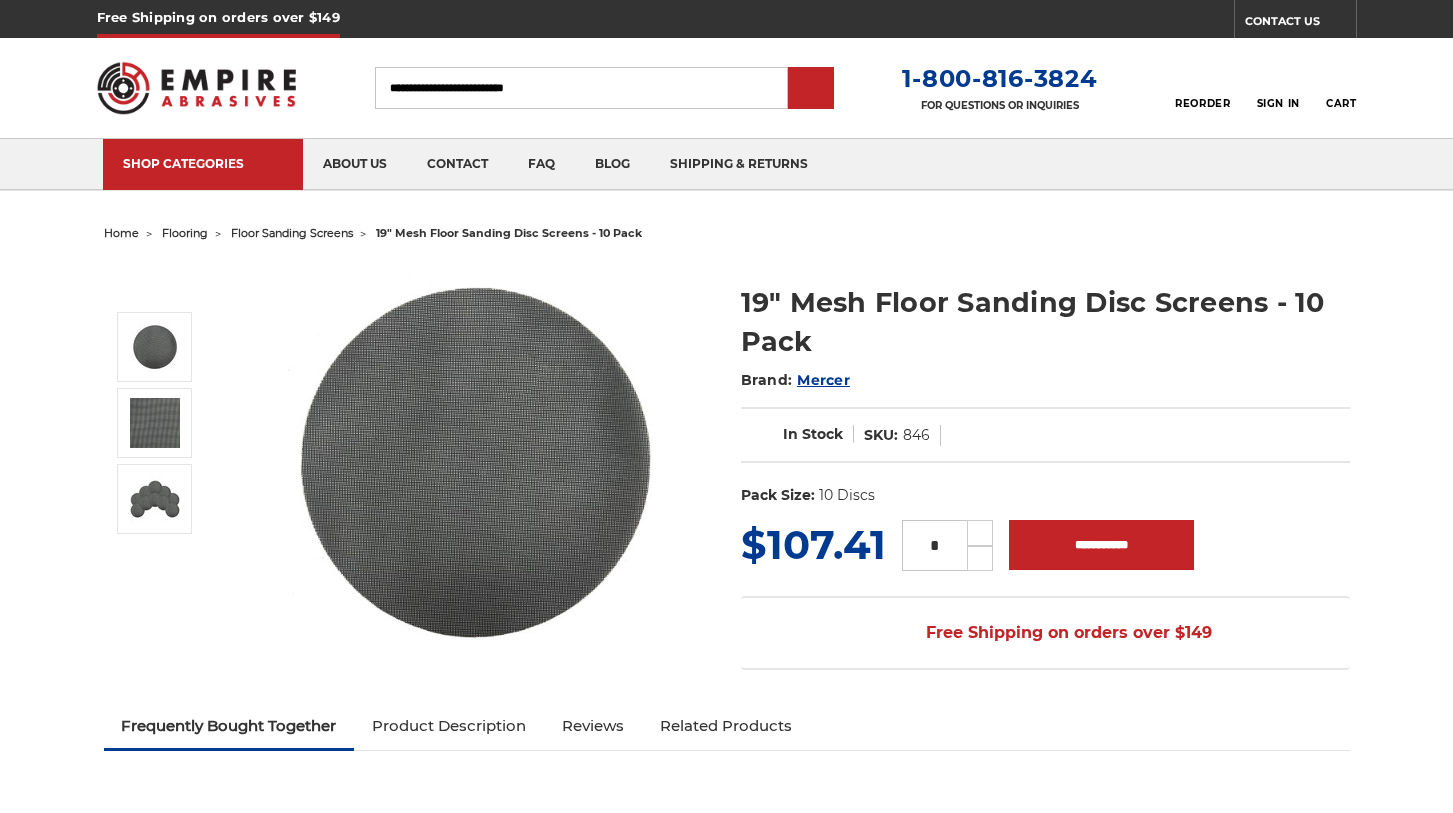 scroll, scrollTop: 0, scrollLeft: 0, axis: both 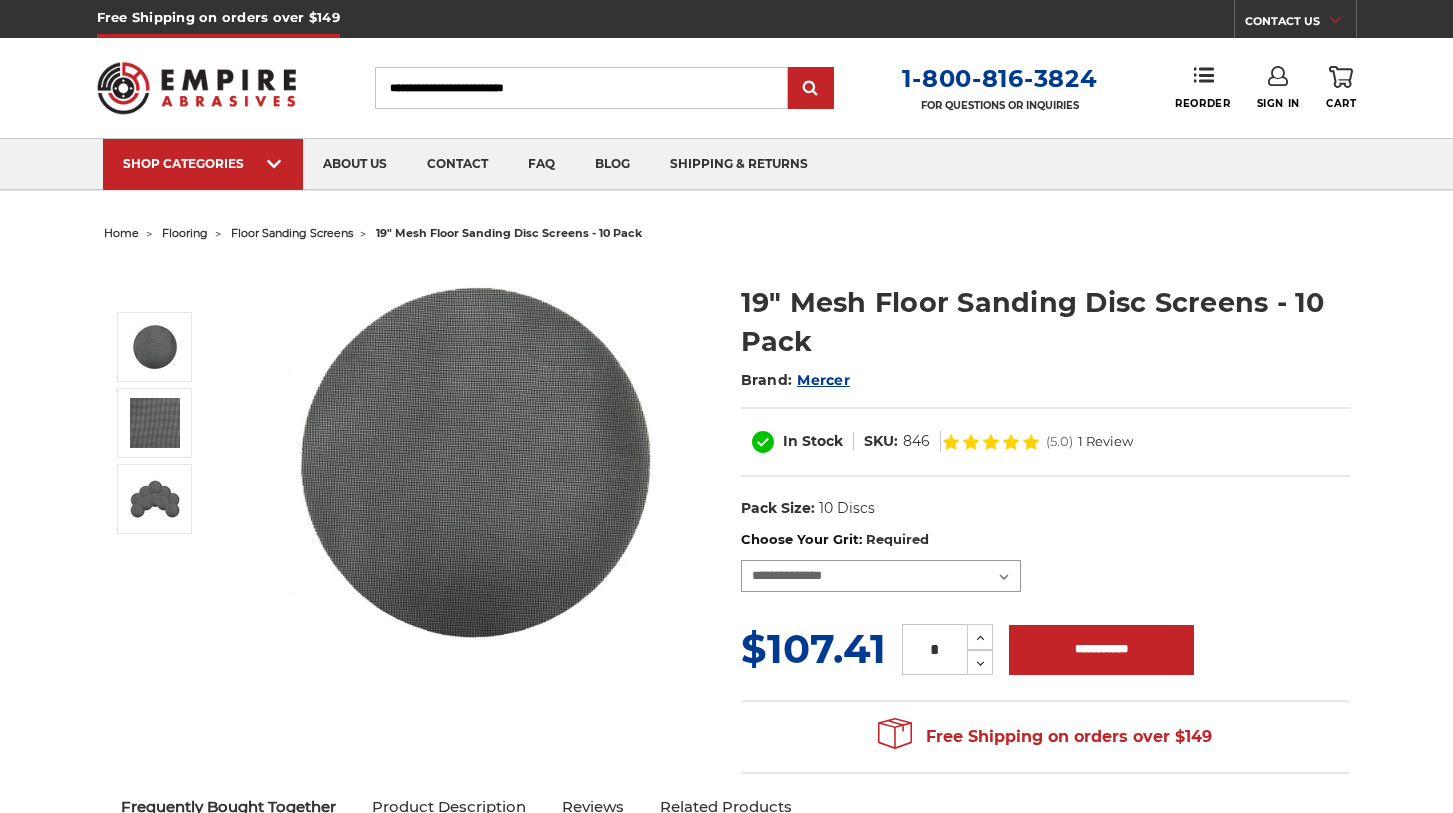 click on "**********" at bounding box center (881, 576) 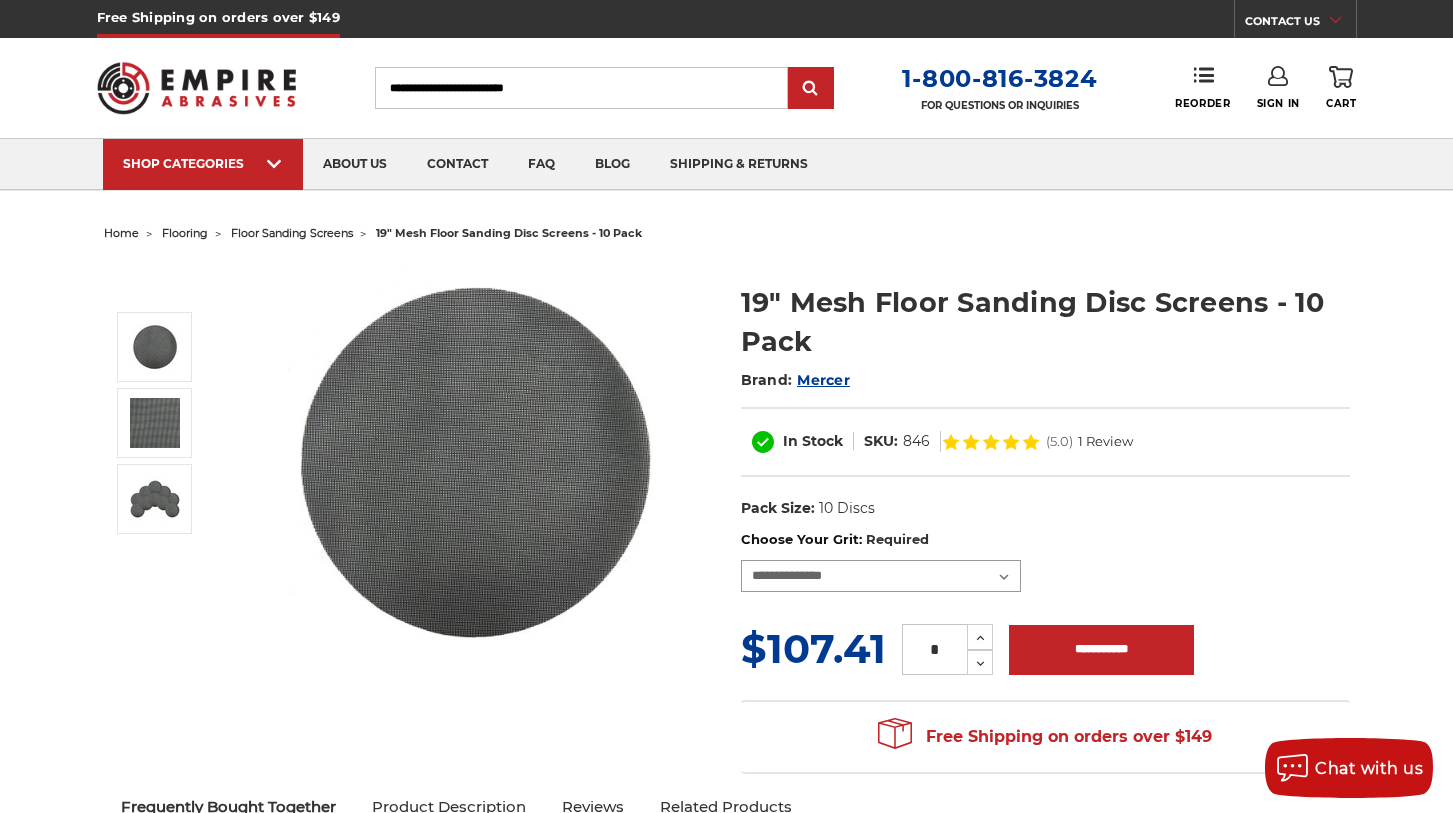 select on "***" 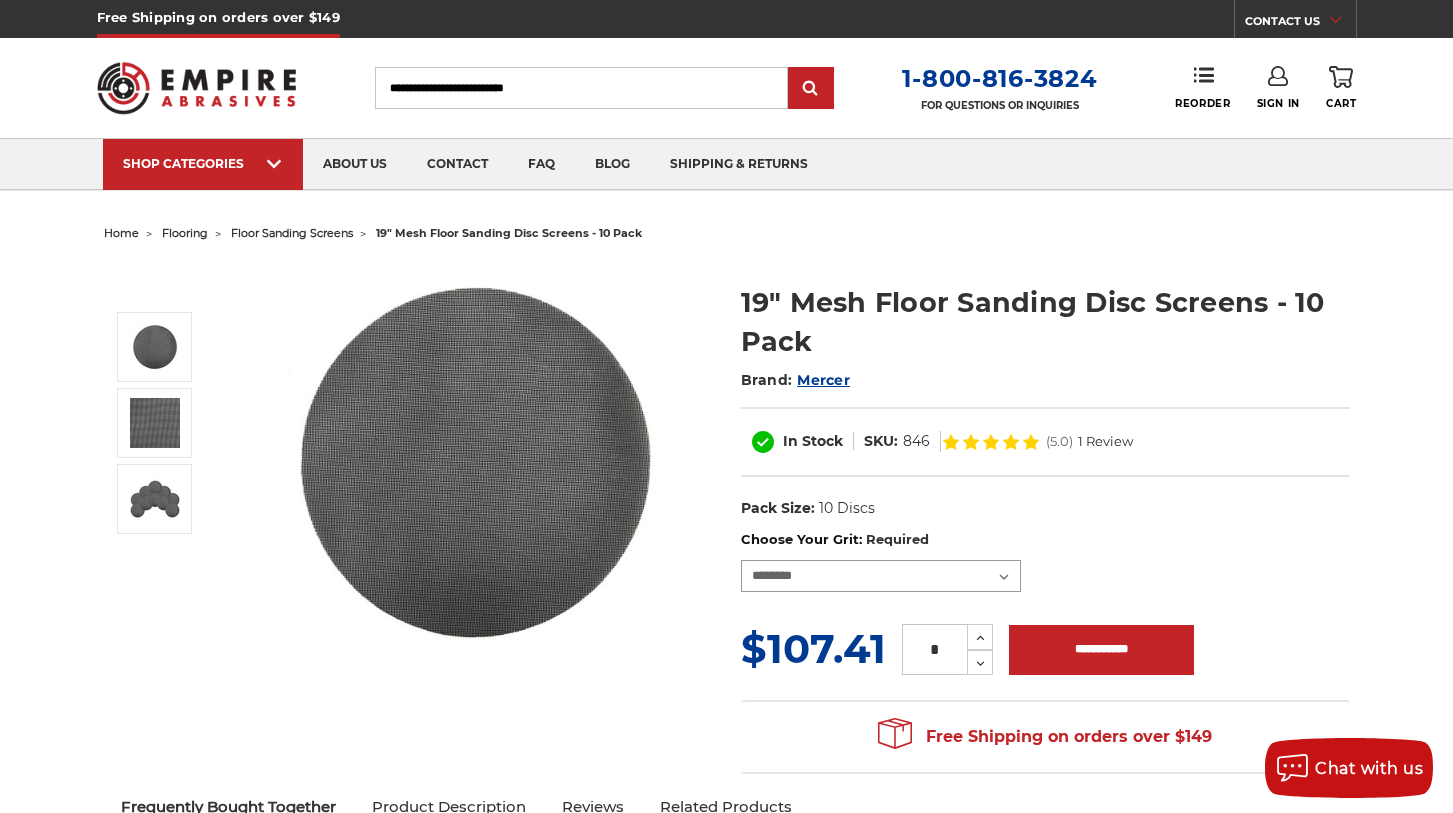 click on "**********" at bounding box center (881, 576) 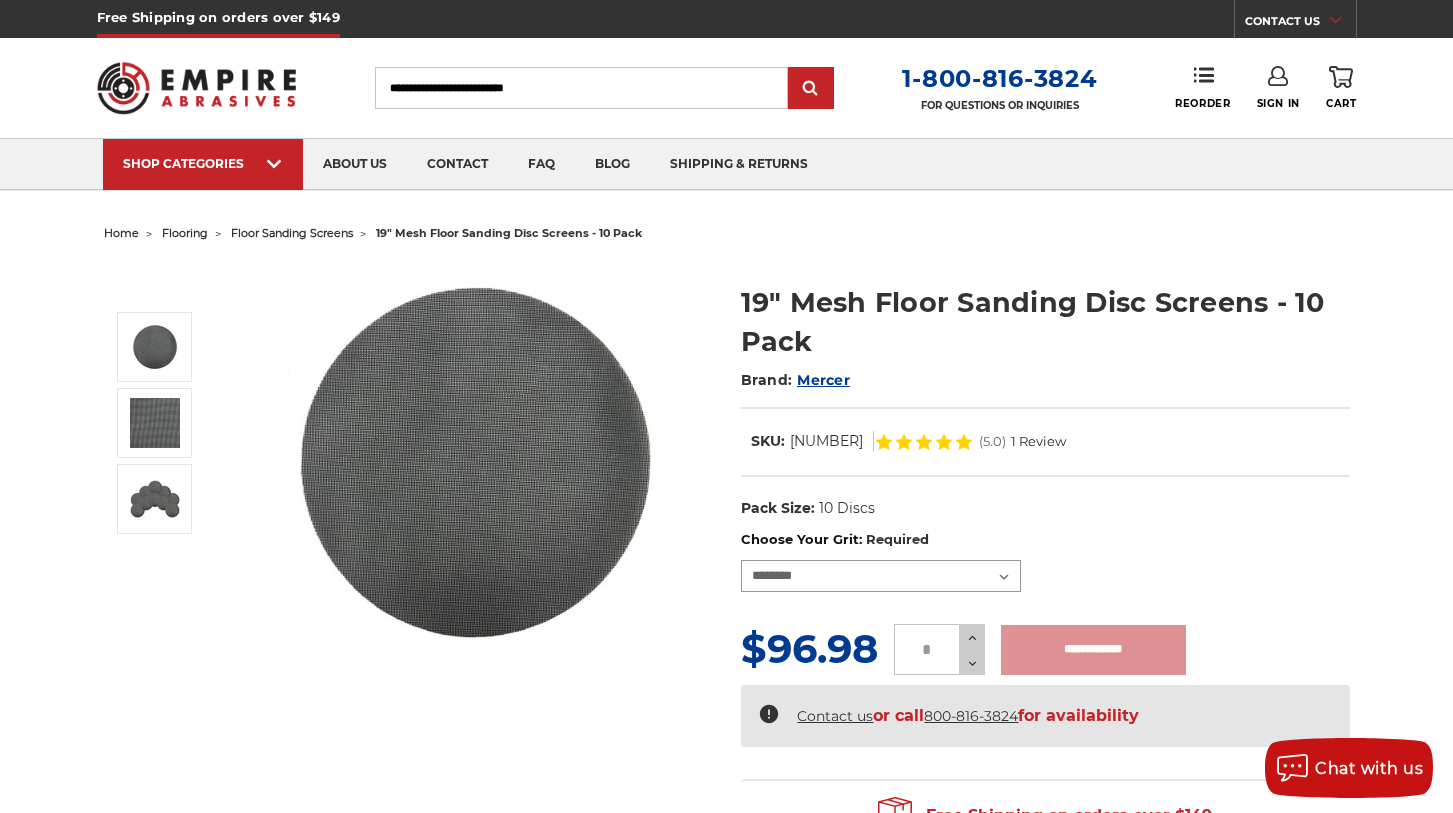 click on "**********" at bounding box center [881, 576] 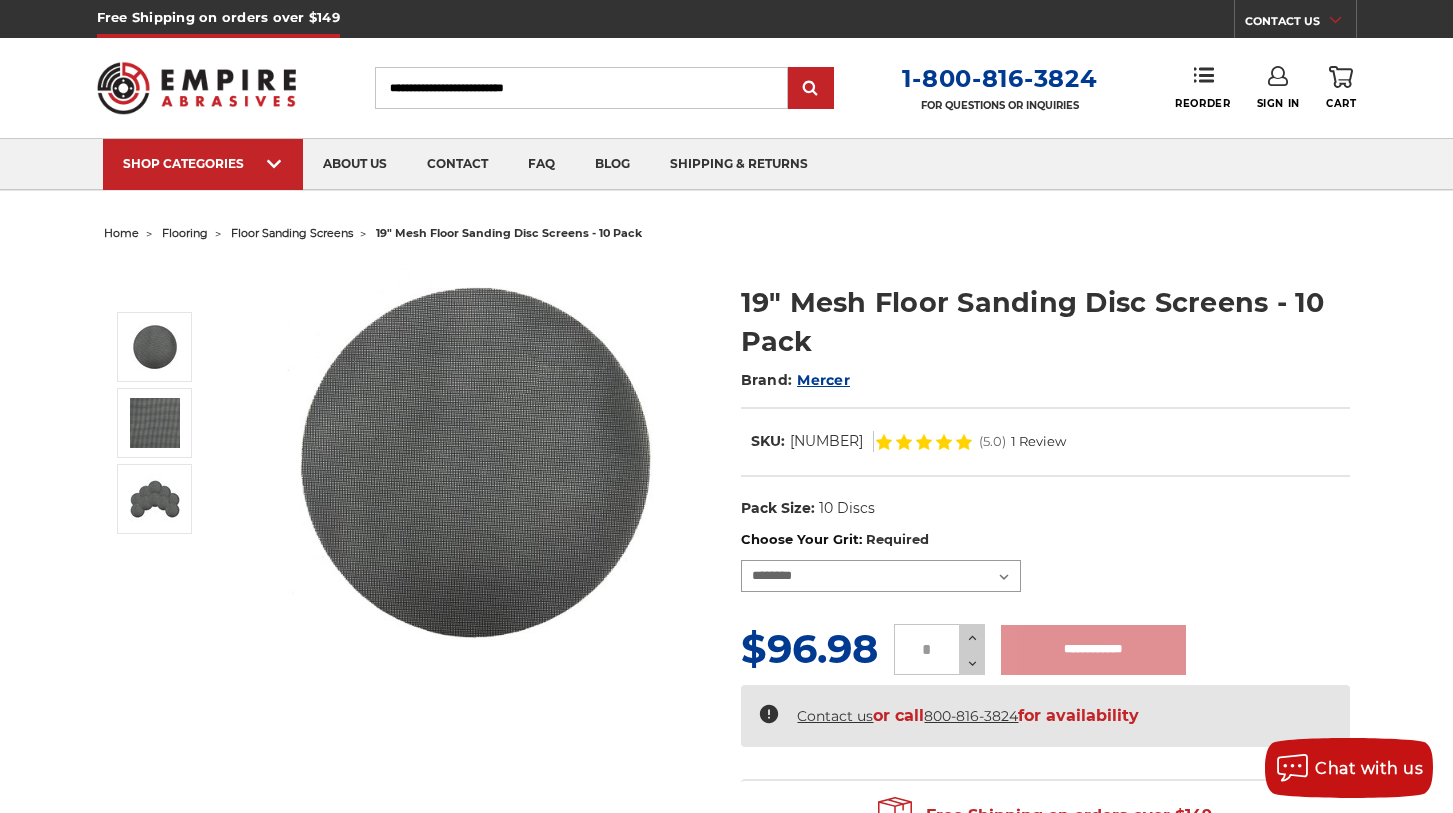 select on "***" 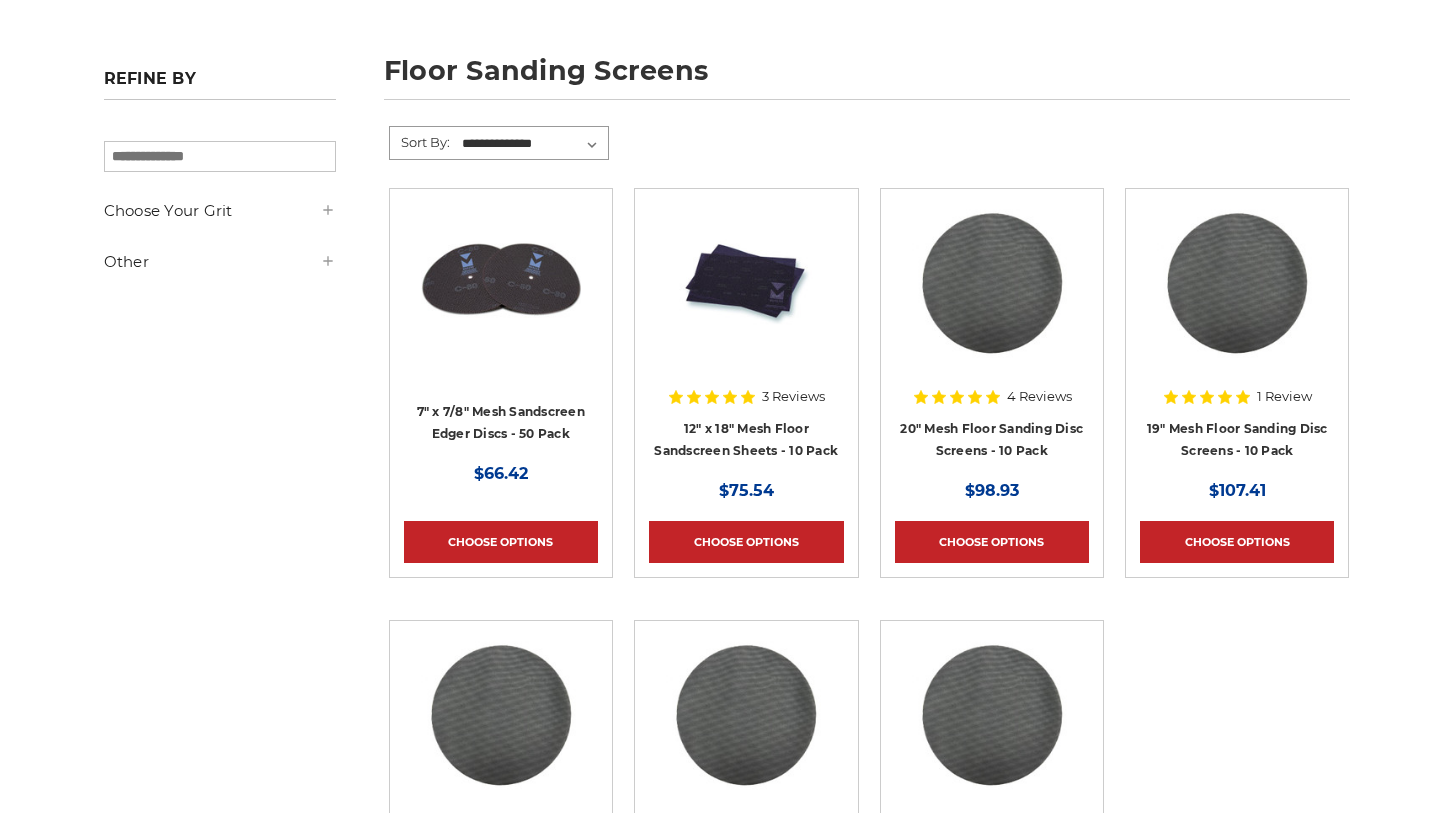 scroll, scrollTop: 256, scrollLeft: 0, axis: vertical 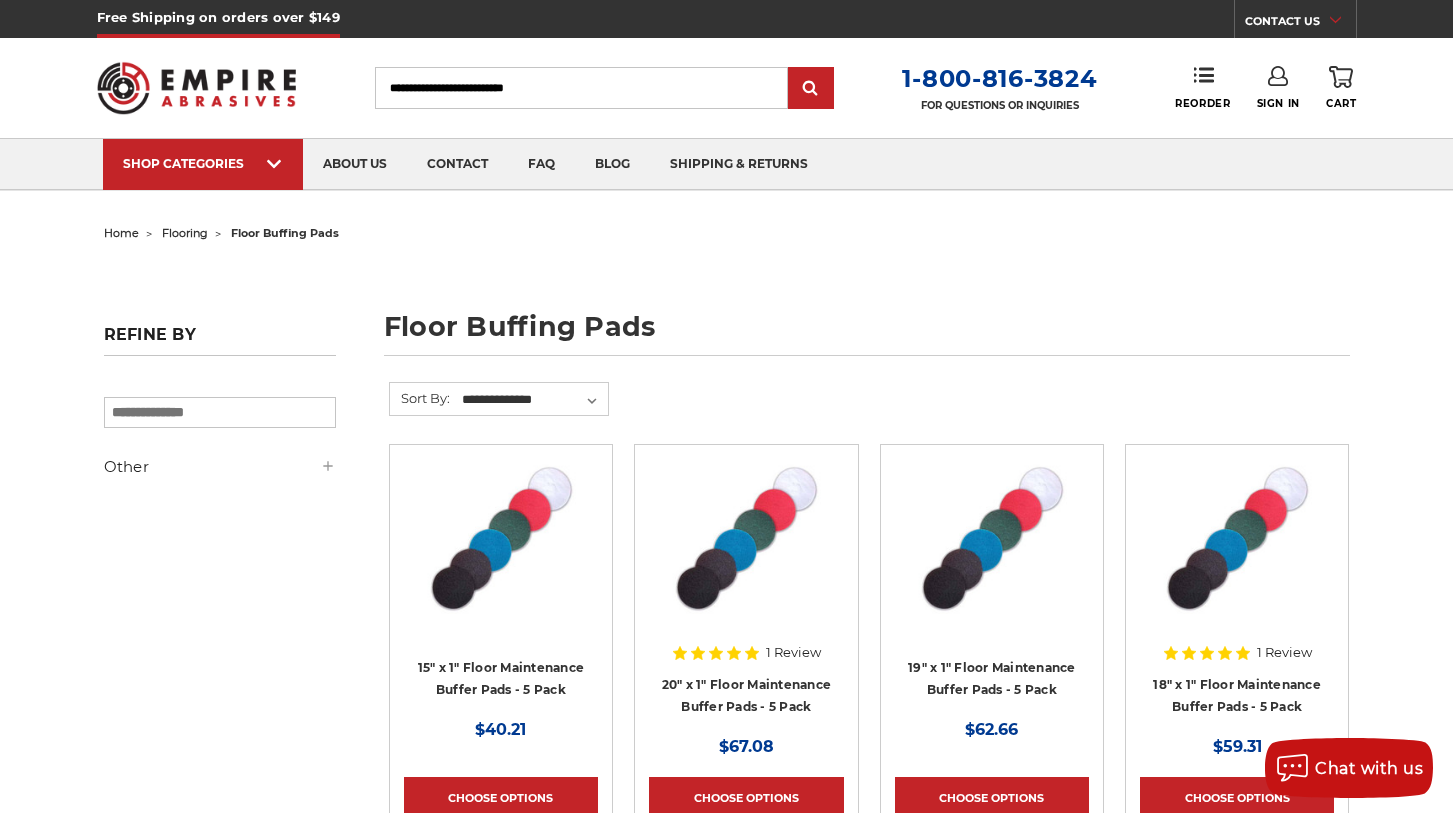 click on "Search" at bounding box center (581, 88) 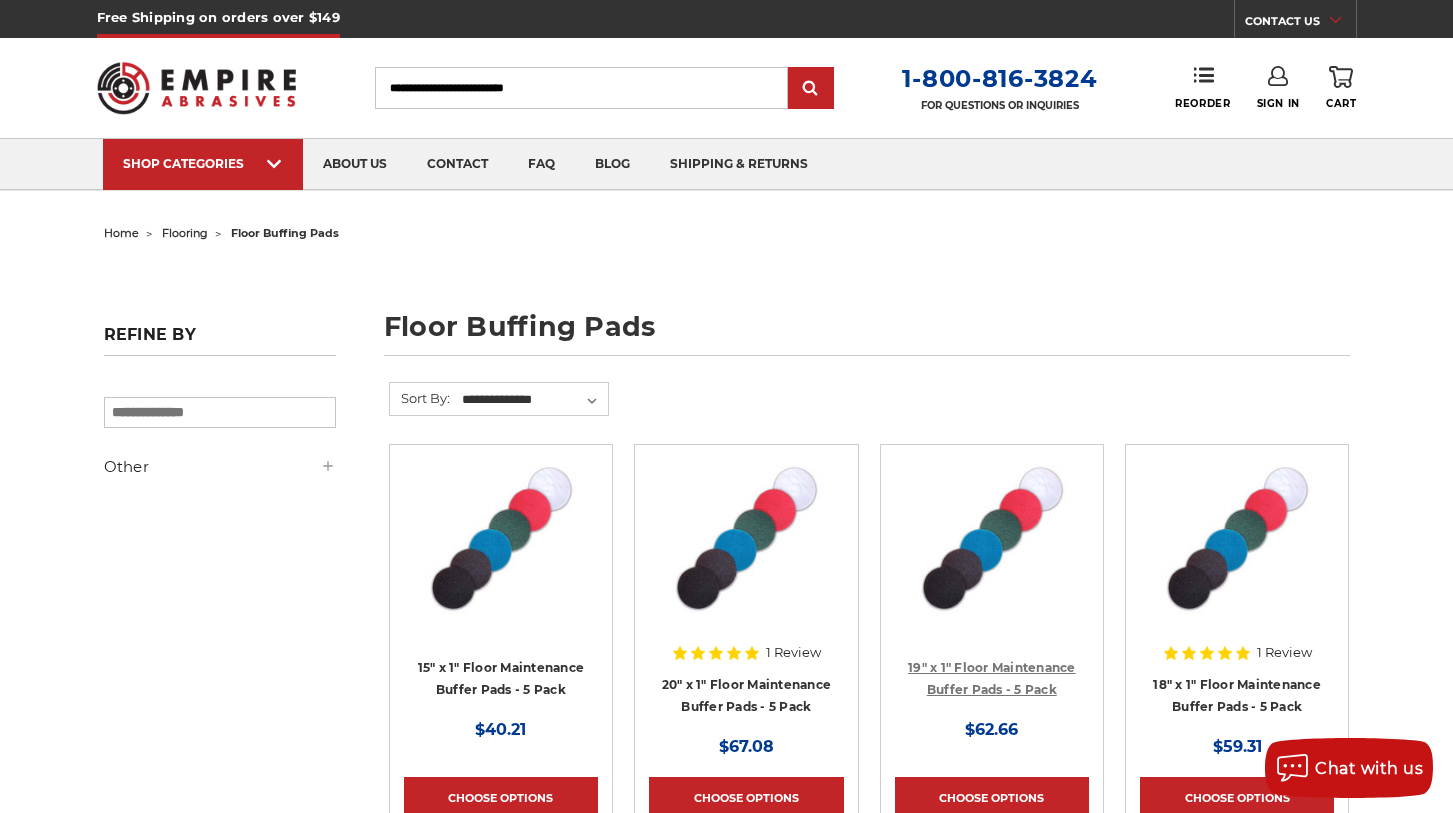 click on "19" x 1" Floor Maintenance Buffer Pads - 5 Pack" at bounding box center [992, 679] 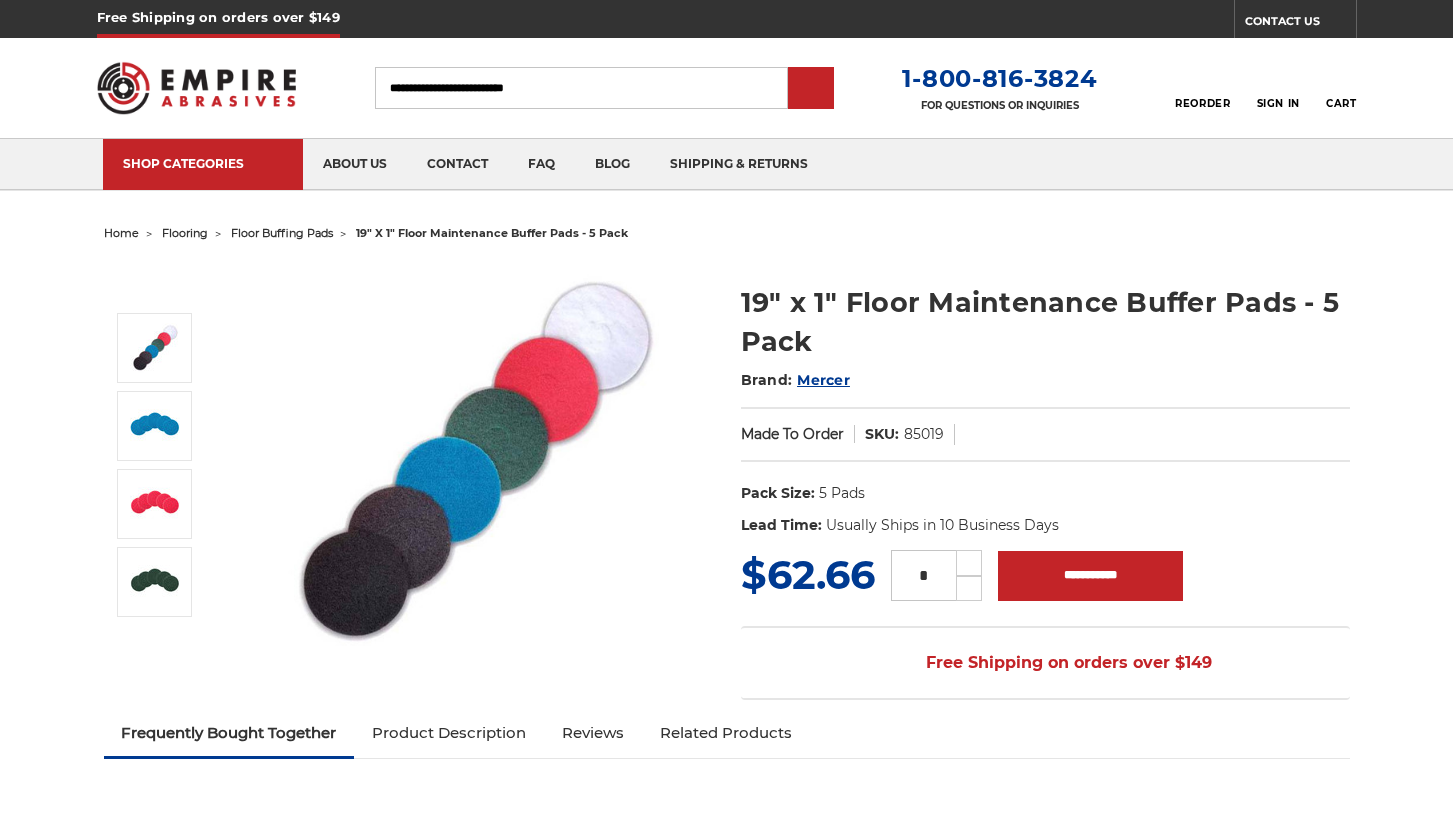 scroll, scrollTop: 0, scrollLeft: 0, axis: both 